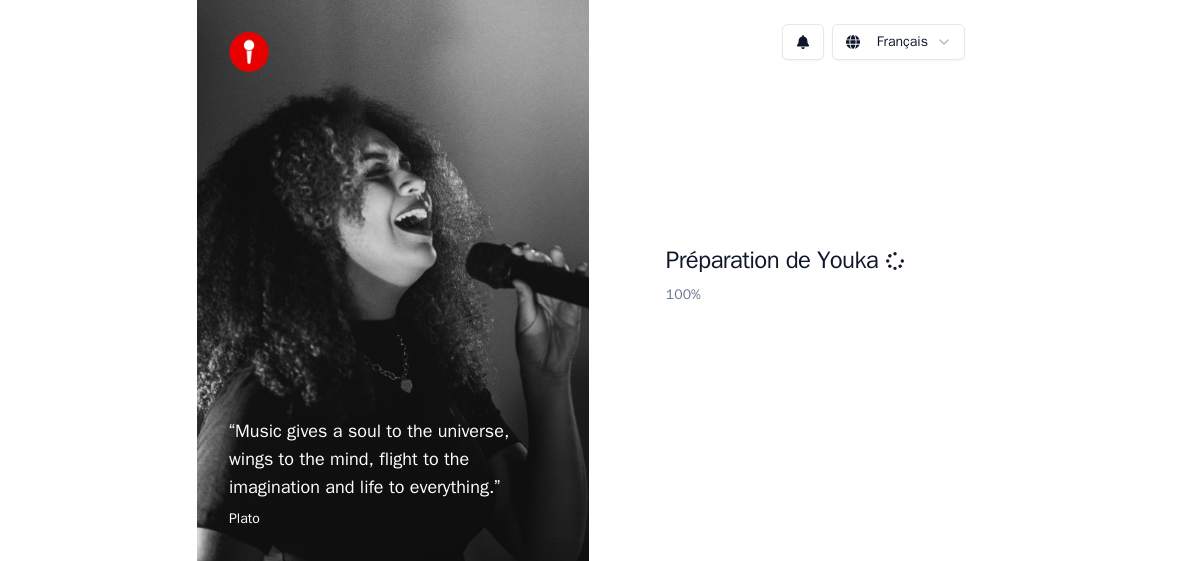 scroll, scrollTop: 0, scrollLeft: 0, axis: both 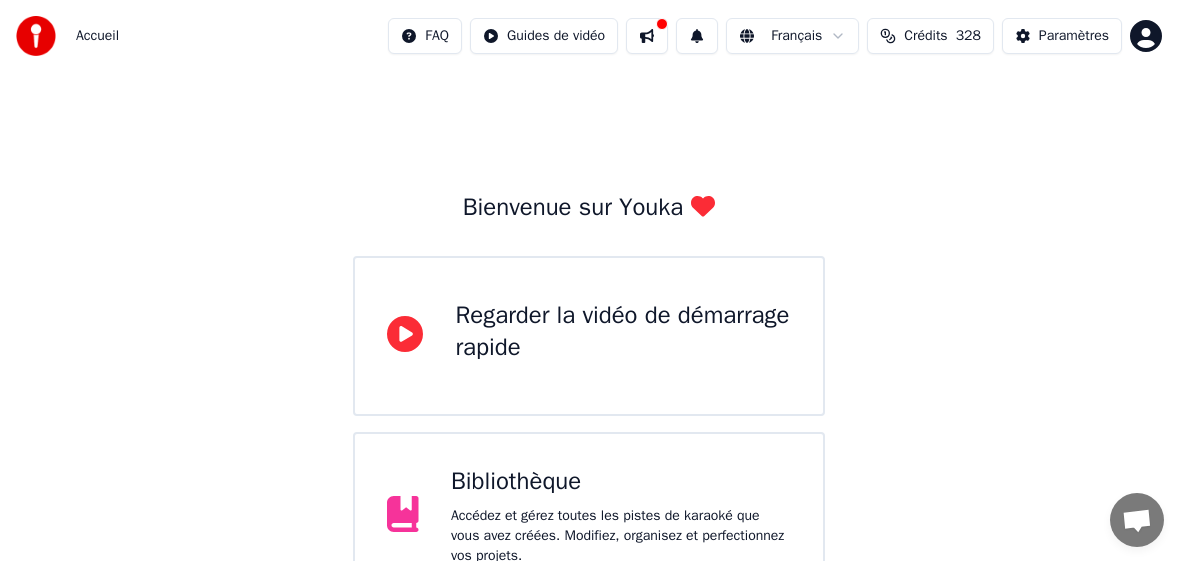 click on "Crédits" at bounding box center [925, 36] 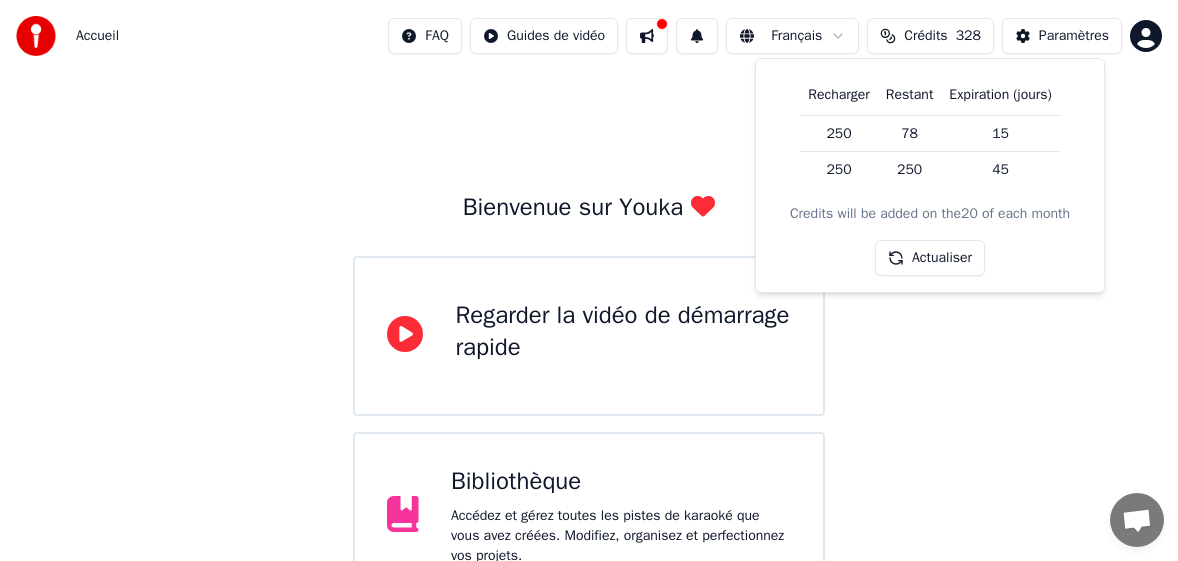 click on "Bienvenue sur Youka Regarder la vidéo de démarrage rapide Bibliothèque Accédez et gérez toutes les pistes de karaoké que vous avez créées. Modifiez, organisez et perfectionnez vos projets. Créer un Karaoké Créez un karaoké à partir de fichiers audio ou vidéo (MP3, MP4 et plus), ou collez une URL pour générer instantanément une vidéo de karaoké avec des paroles synchronisées." at bounding box center [589, 438] 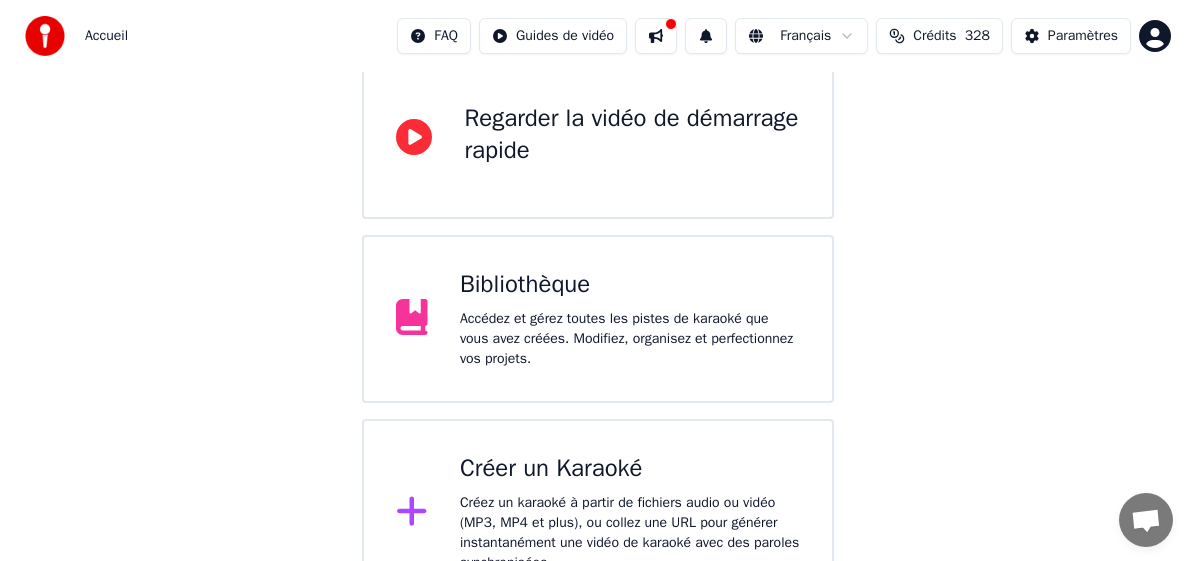 scroll, scrollTop: 200, scrollLeft: 0, axis: vertical 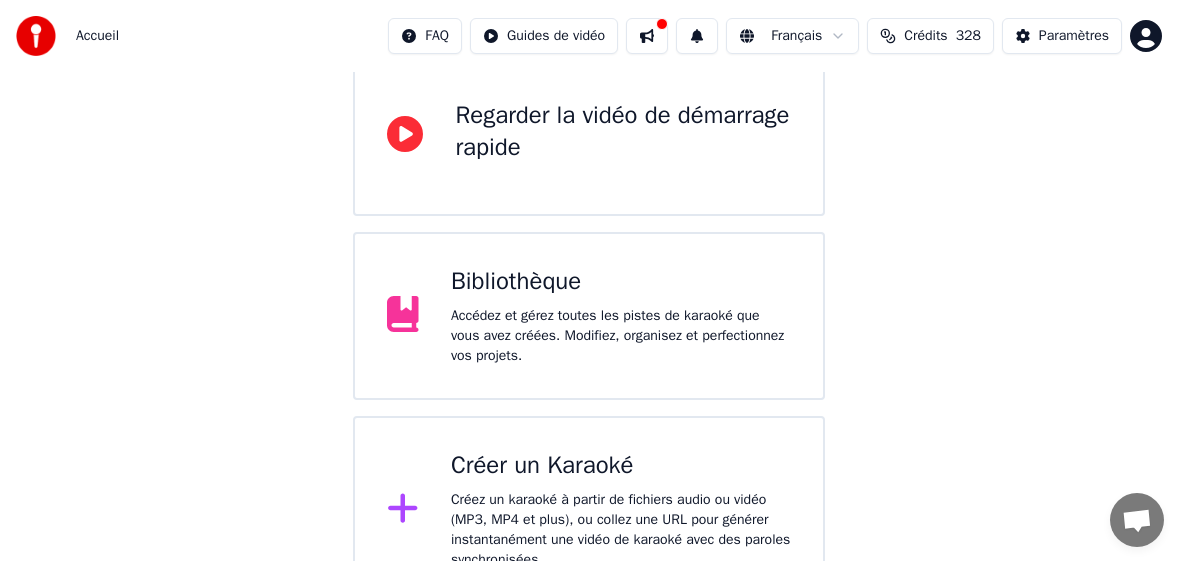 click on "Créer un Karaoké" at bounding box center [621, 466] 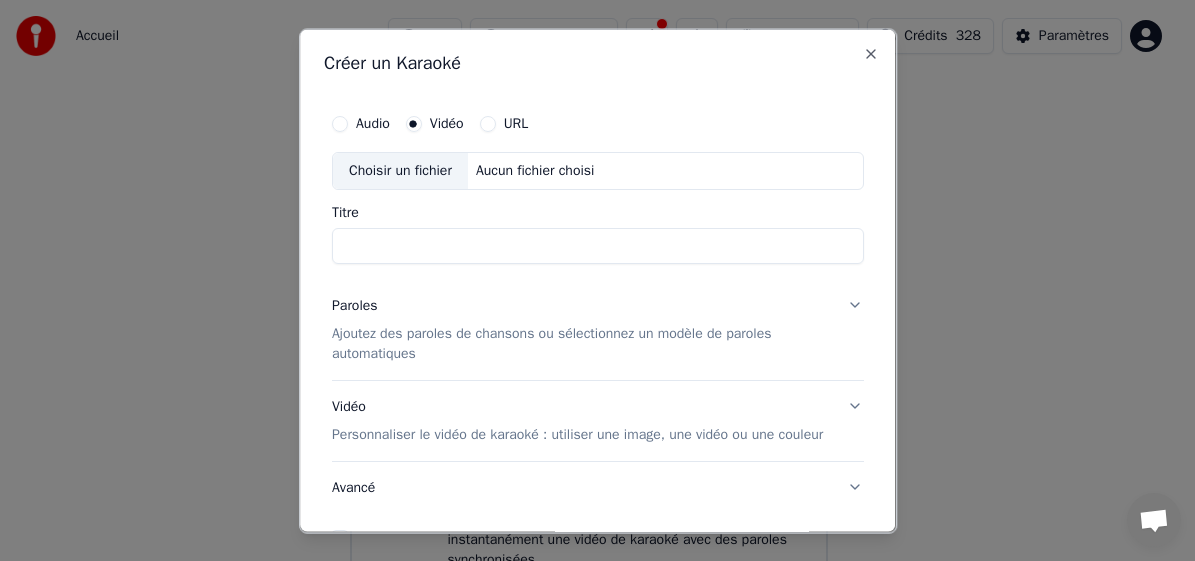 click on "Choisir un fichier" at bounding box center (400, 170) 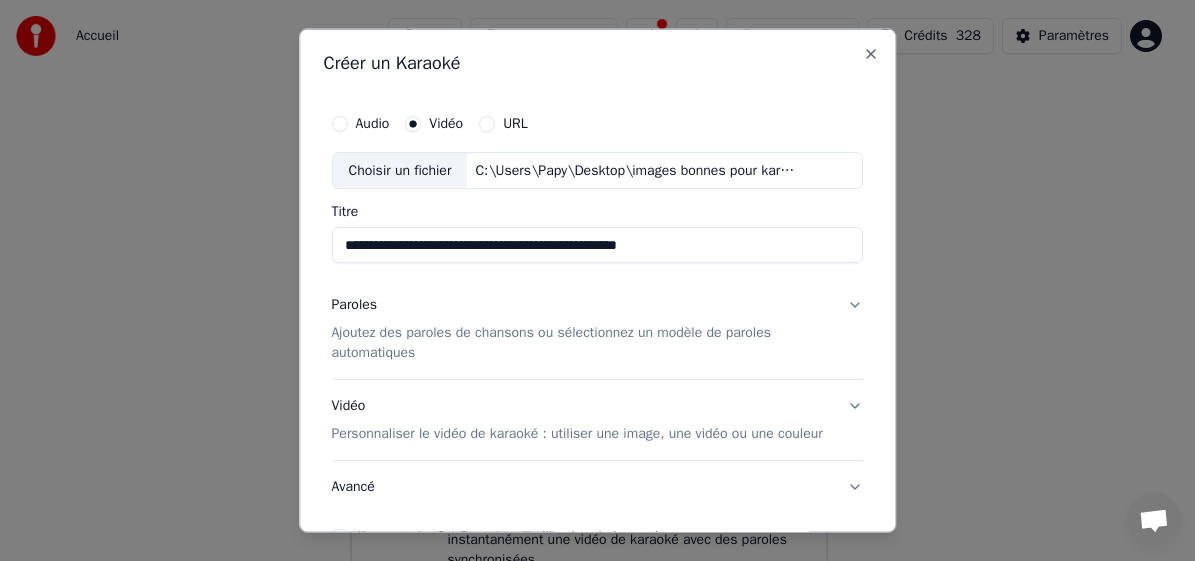 click on "**********" at bounding box center [598, 245] 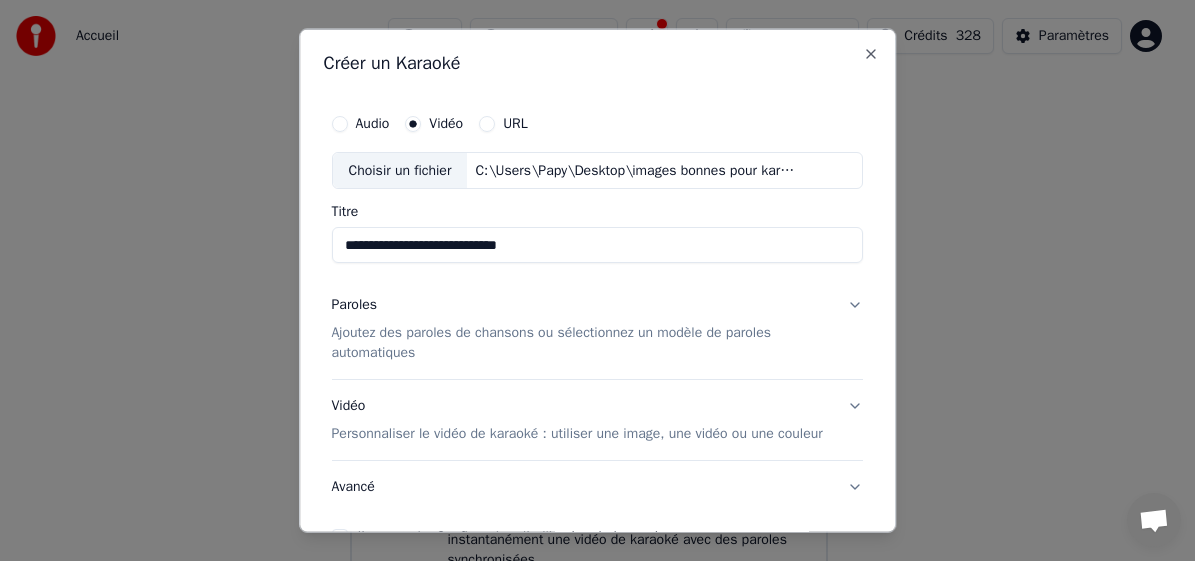 click on "**********" at bounding box center [598, 245] 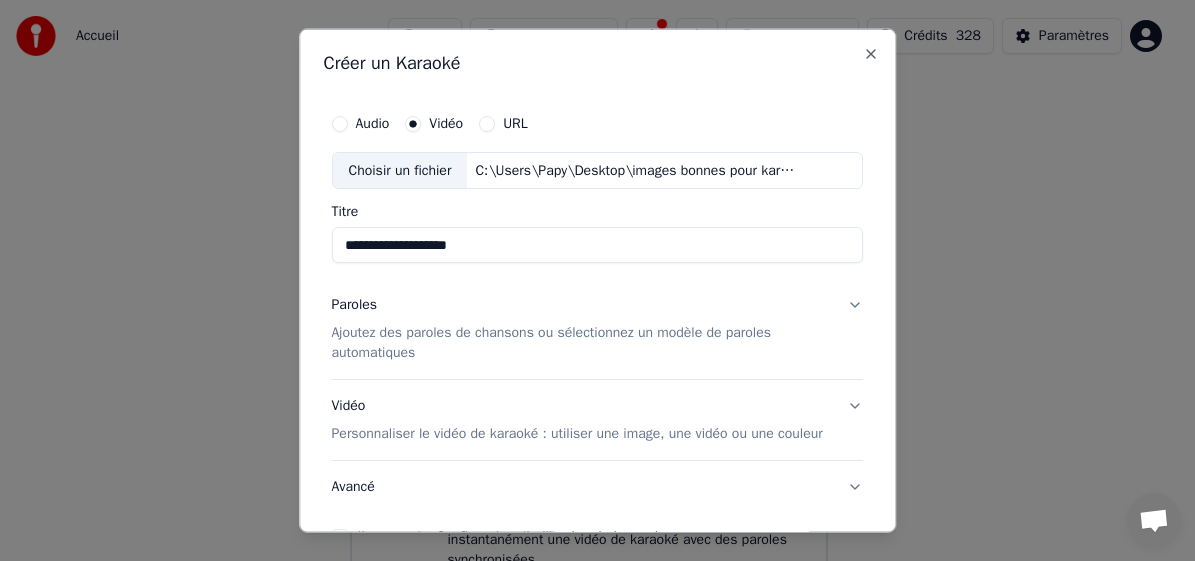 type on "**********" 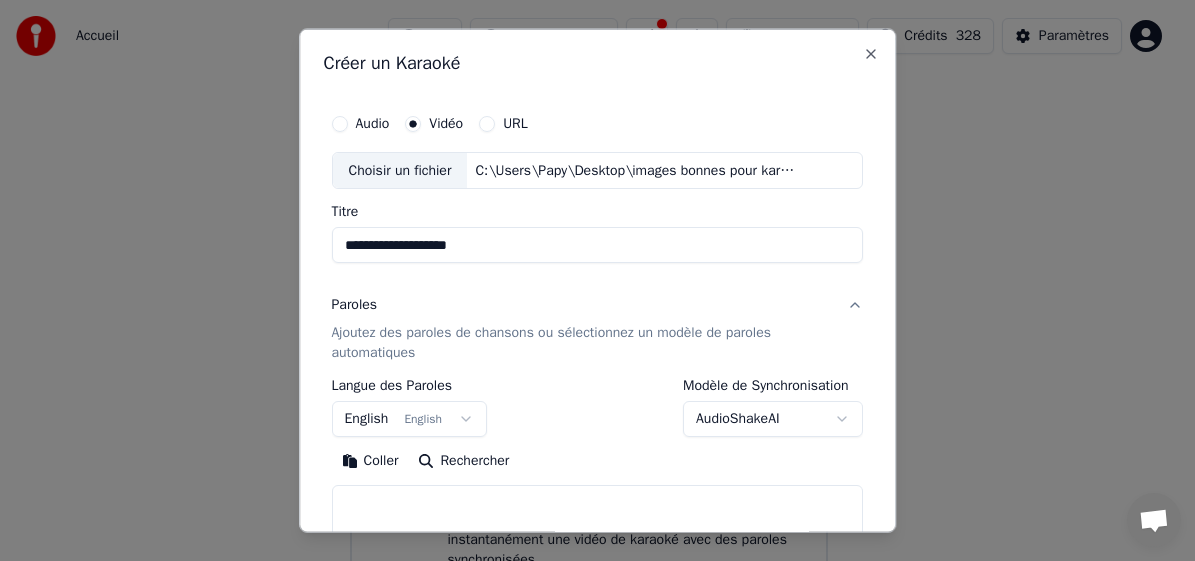click on "English English" at bounding box center [410, 419] 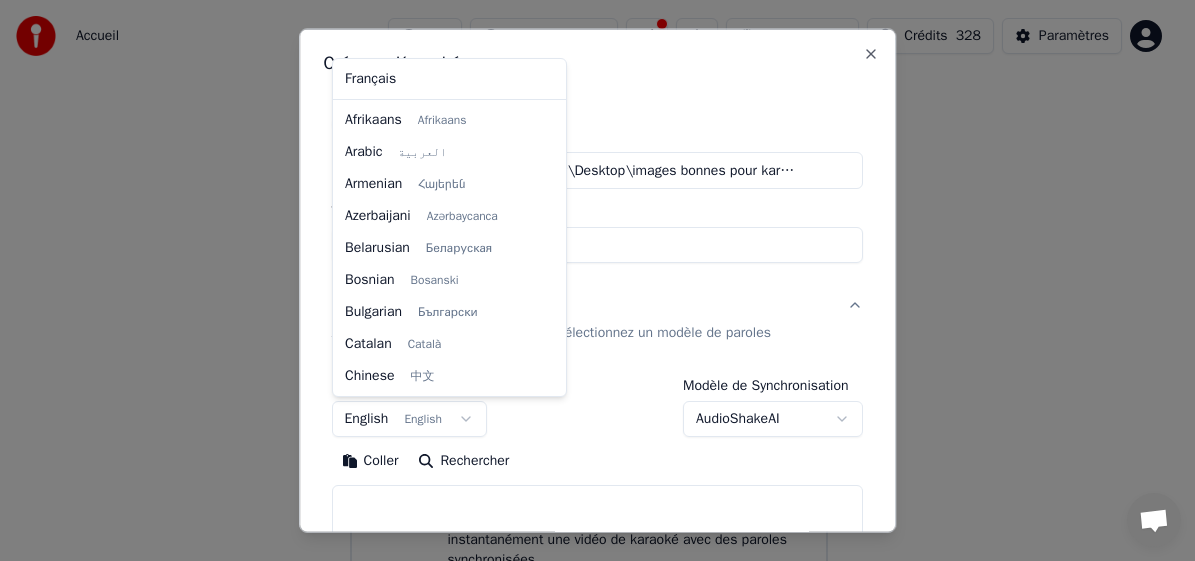 scroll, scrollTop: 160, scrollLeft: 0, axis: vertical 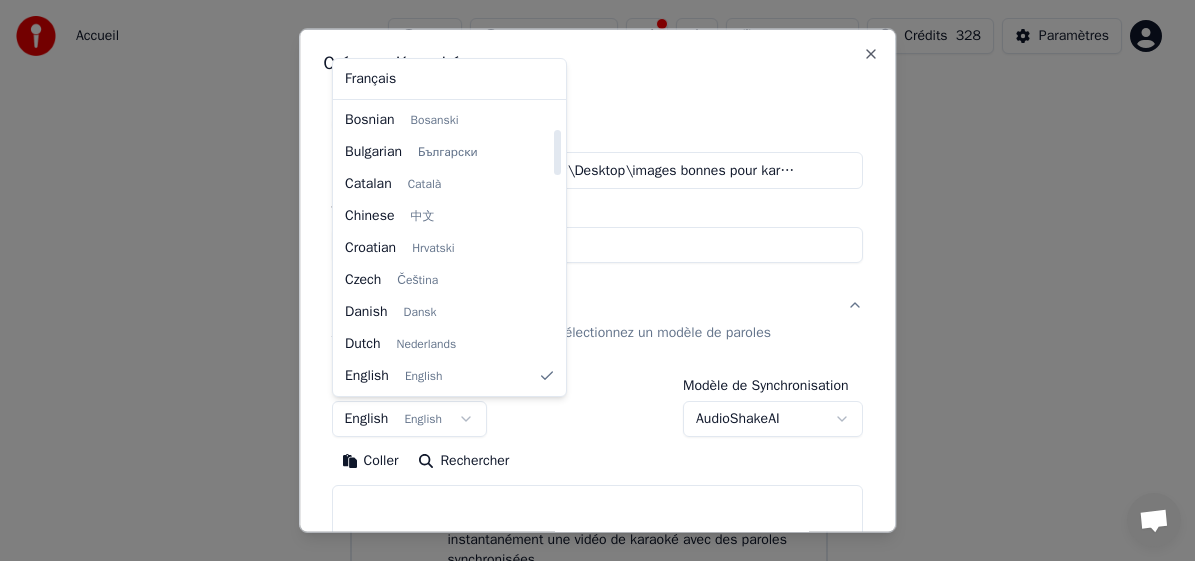 select on "**" 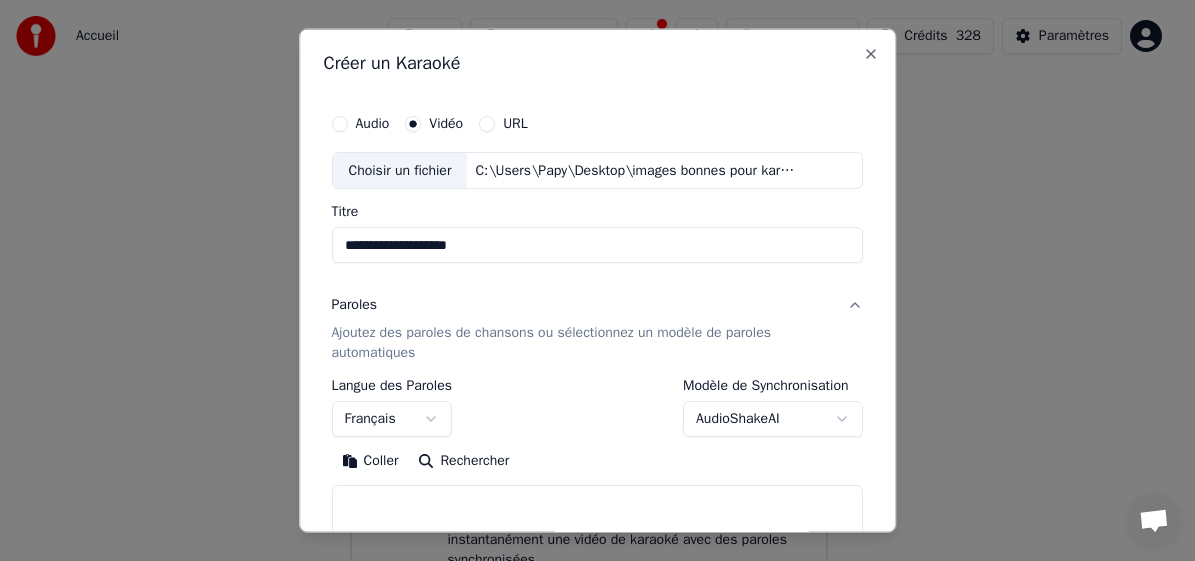 click on "Coller" at bounding box center [370, 461] 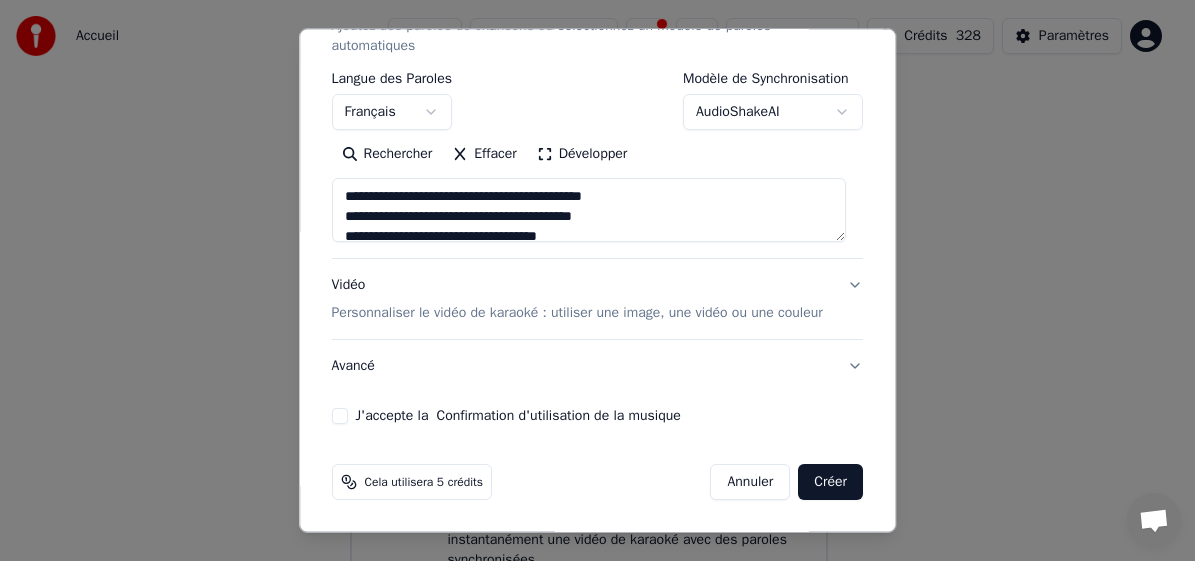 scroll, scrollTop: 327, scrollLeft: 0, axis: vertical 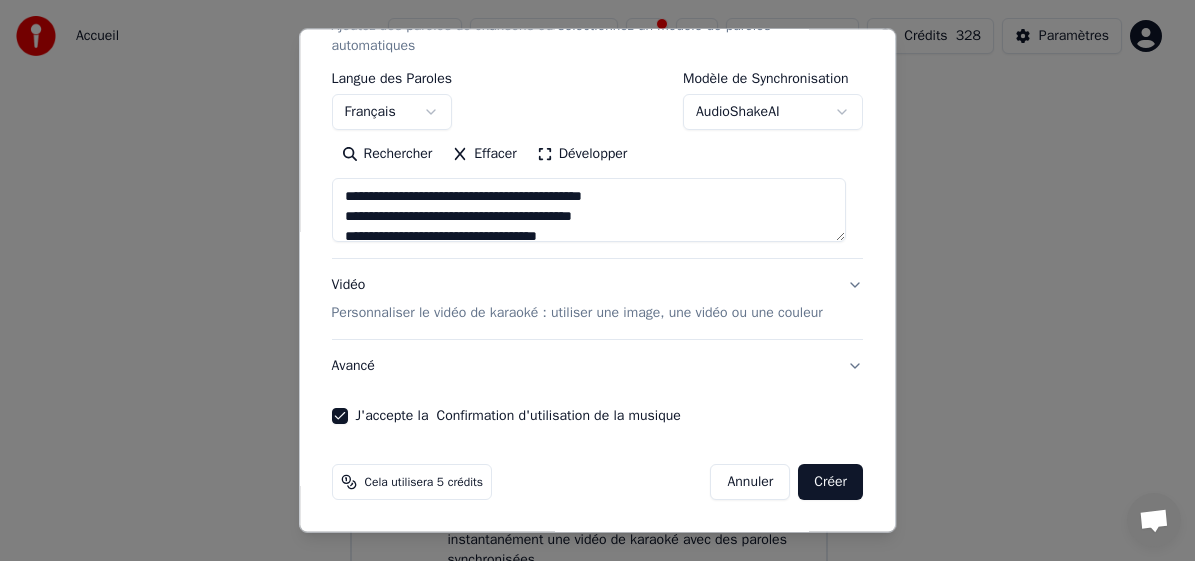 click on "Créer" at bounding box center (831, 482) 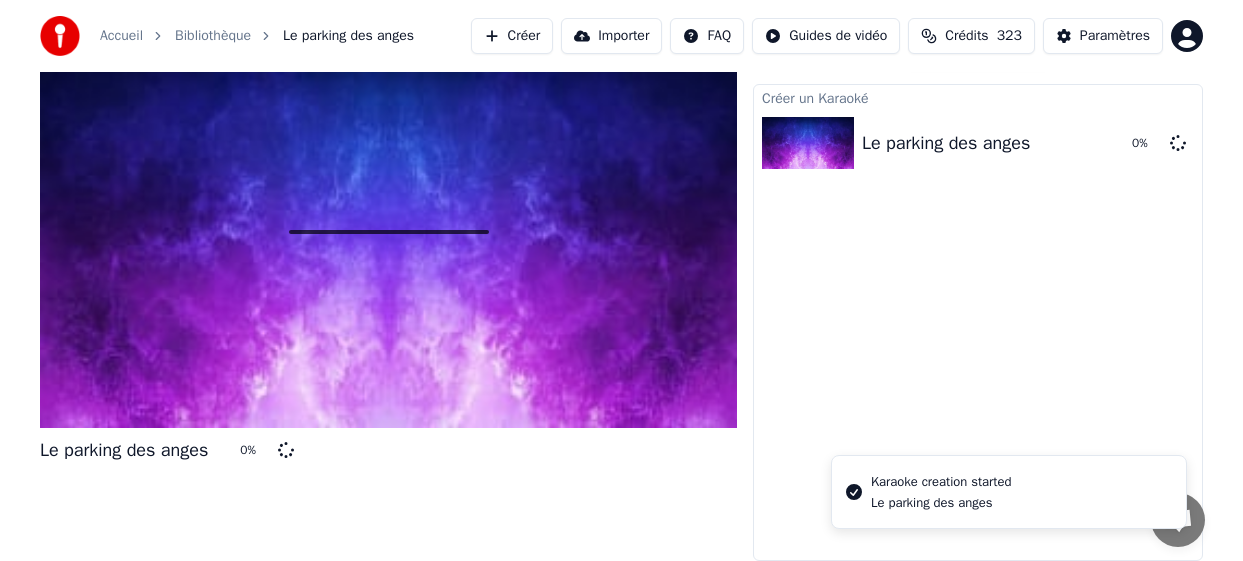 scroll, scrollTop: 36, scrollLeft: 0, axis: vertical 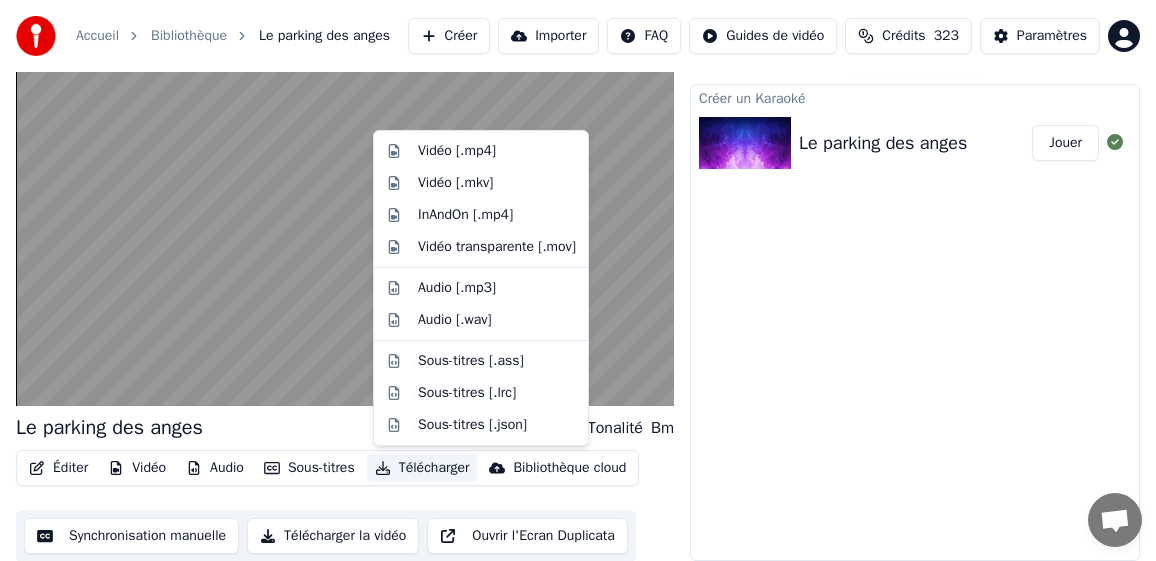 click on "Télécharger" at bounding box center (422, 468) 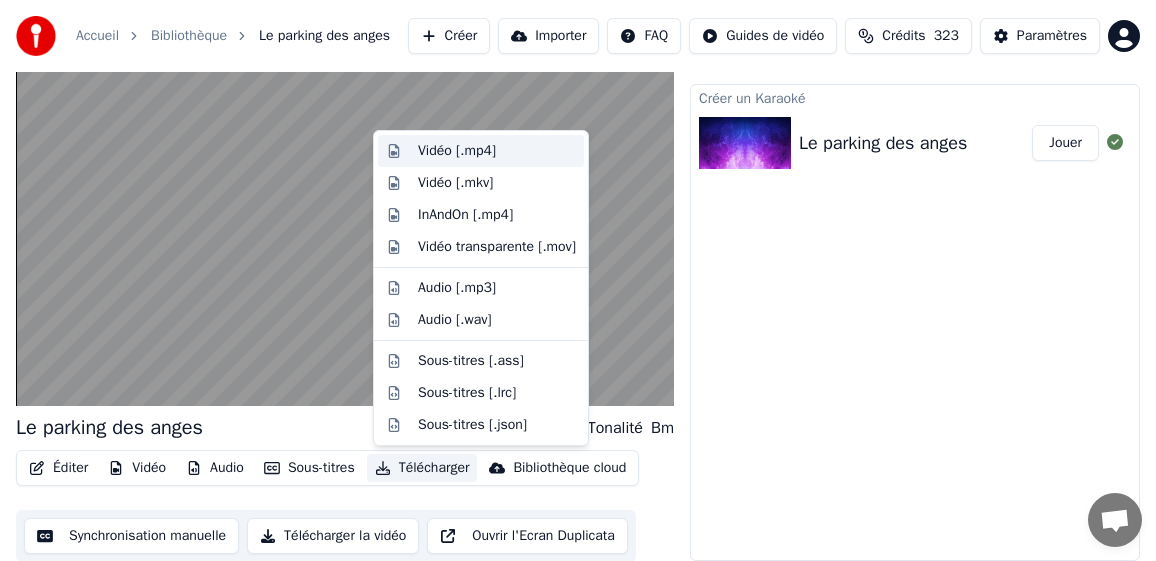 drag, startPoint x: 480, startPoint y: 150, endPoint x: 468, endPoint y: 163, distance: 17.691807 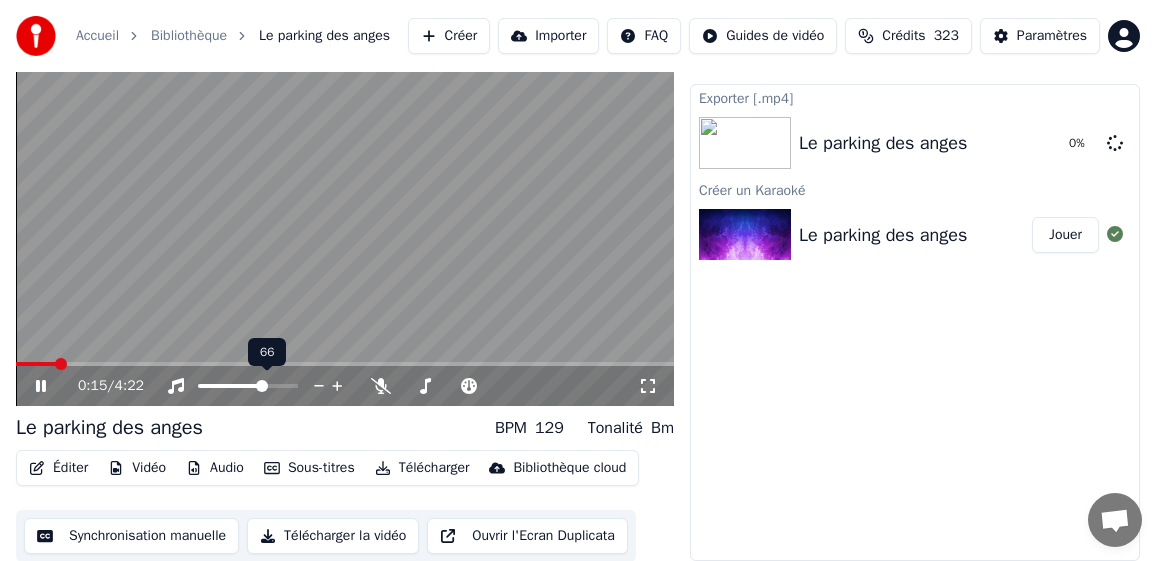 click at bounding box center [262, 386] 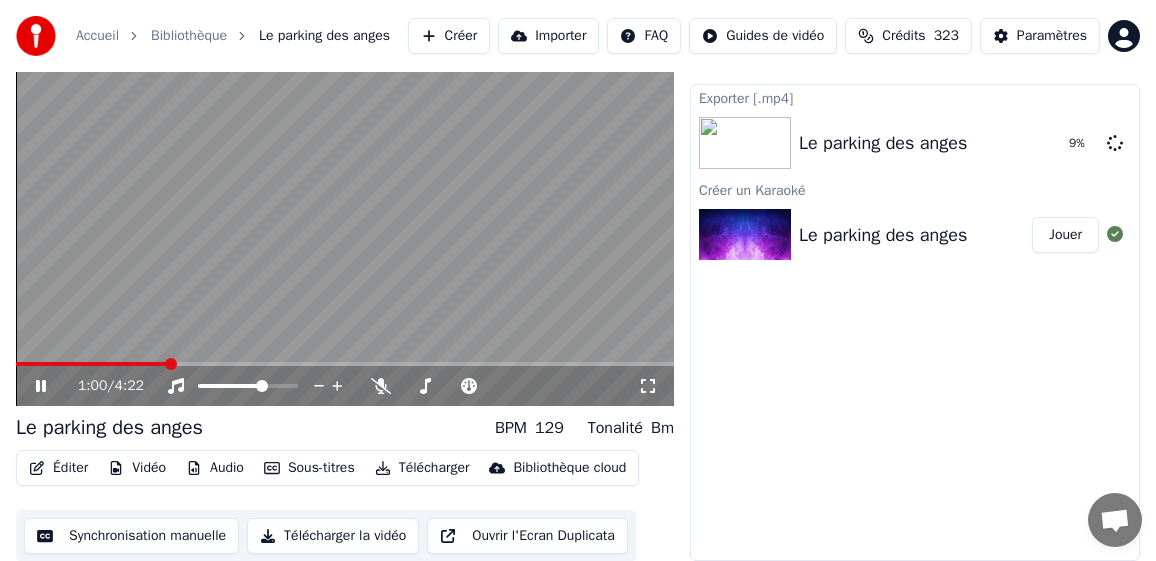 click 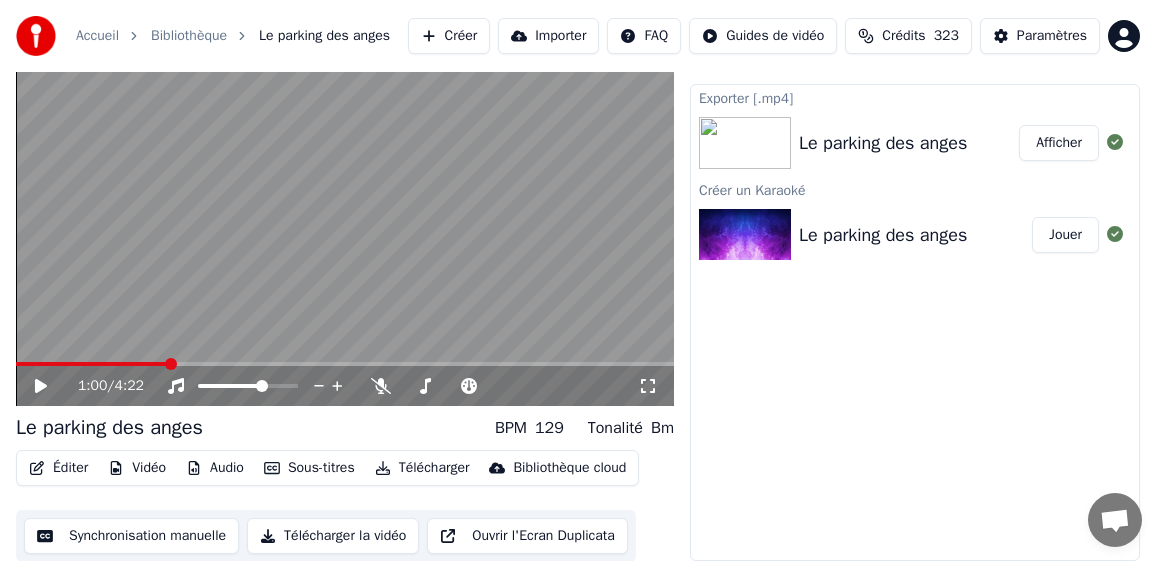 click on "Exporter [.mp4] Le parking des anges Afficher Créer un Karaoké Le parking des anges Jouer" at bounding box center [915, 322] 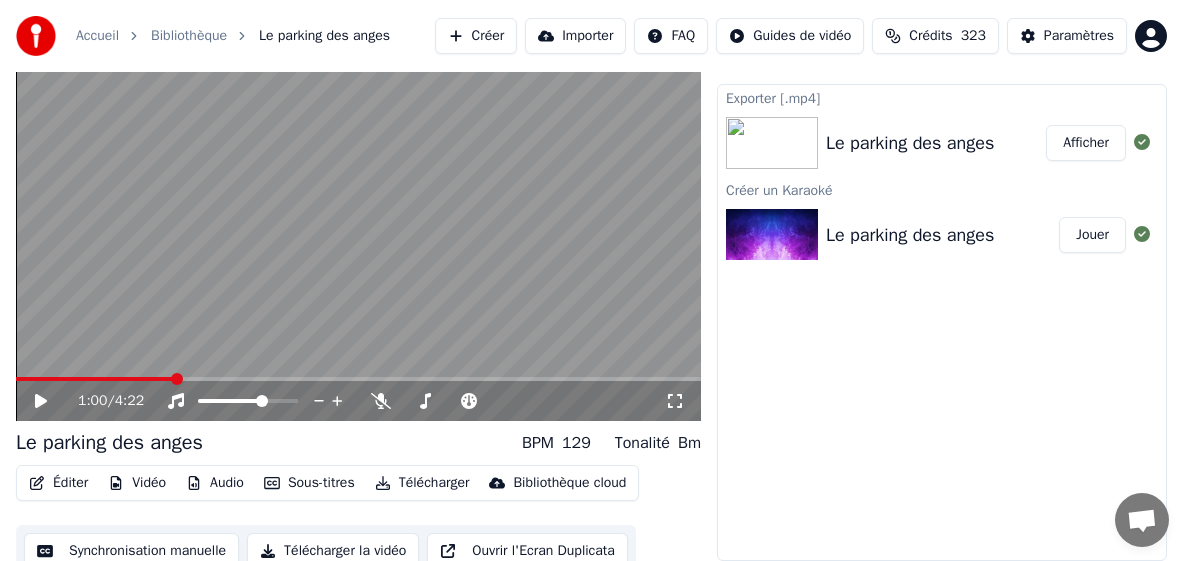 click on "Accueil" at bounding box center [97, 36] 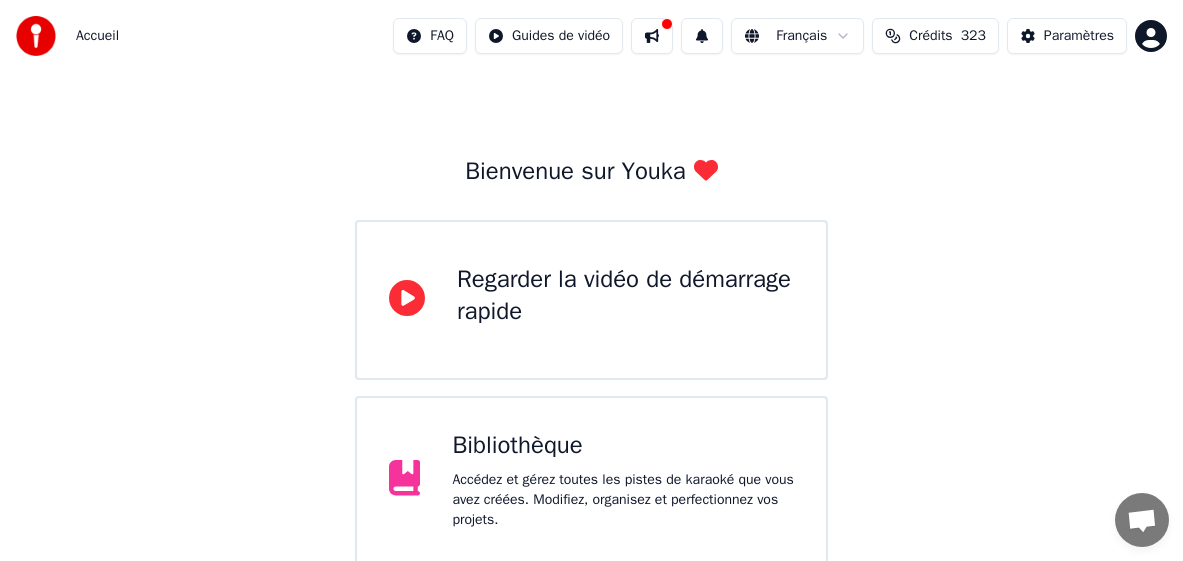 click on "Bibliothèque Accédez et gérez toutes les pistes de karaoké que vous avez créées. Modifiez, organisez et perfectionnez vos projets." at bounding box center (623, 480) 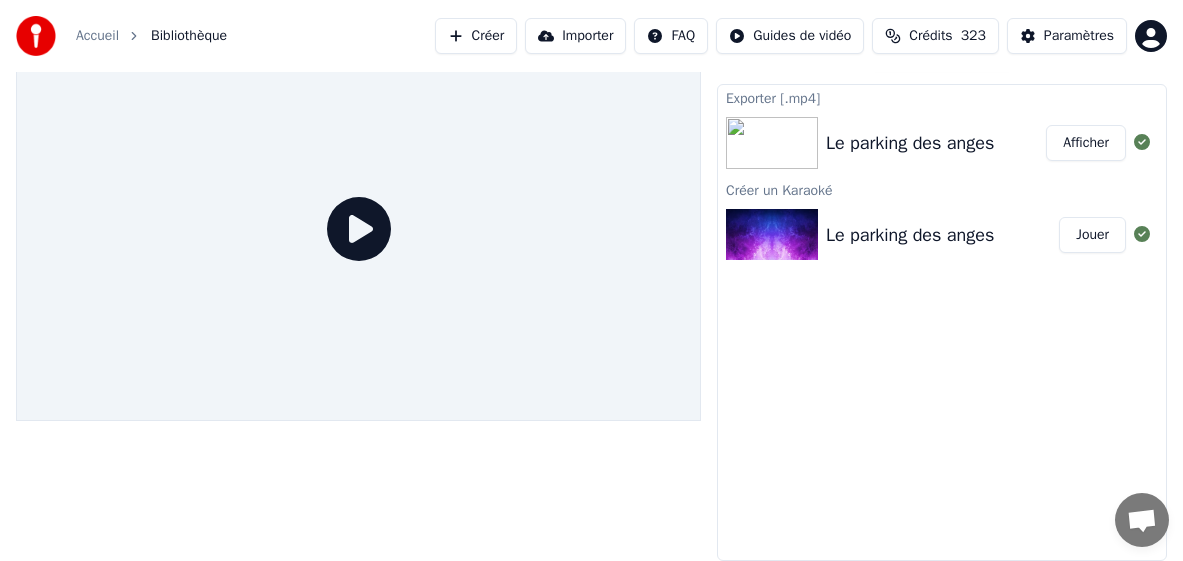 click on "Le parking des anges" at bounding box center [936, 143] 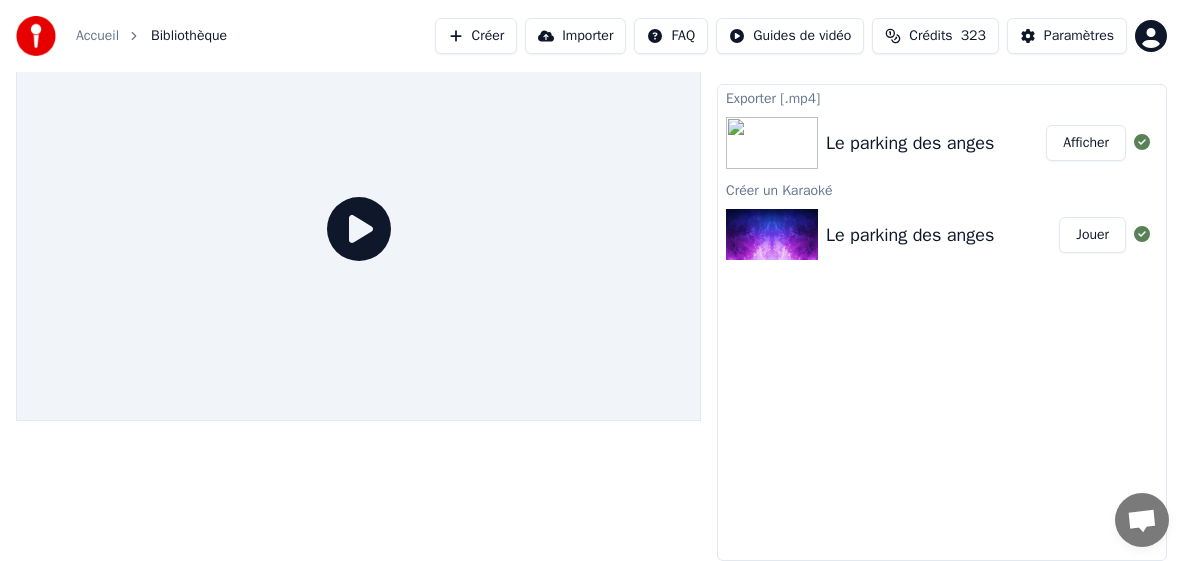 click on "Bibliothèque" at bounding box center (189, 36) 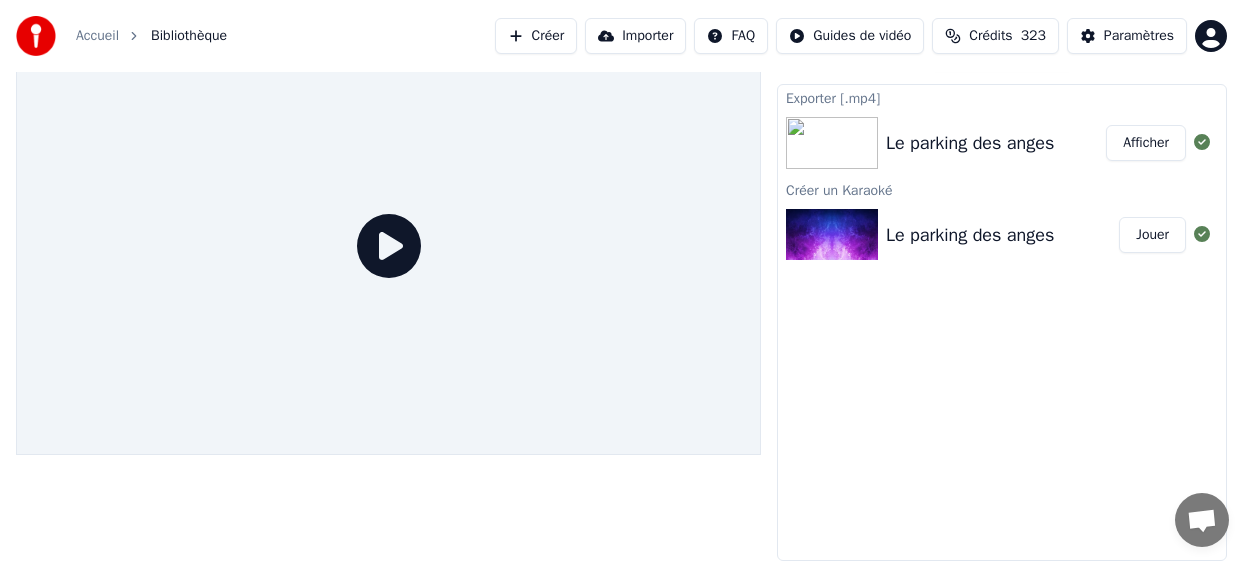 click on "Le parking des anges Afficher" at bounding box center [1002, 143] 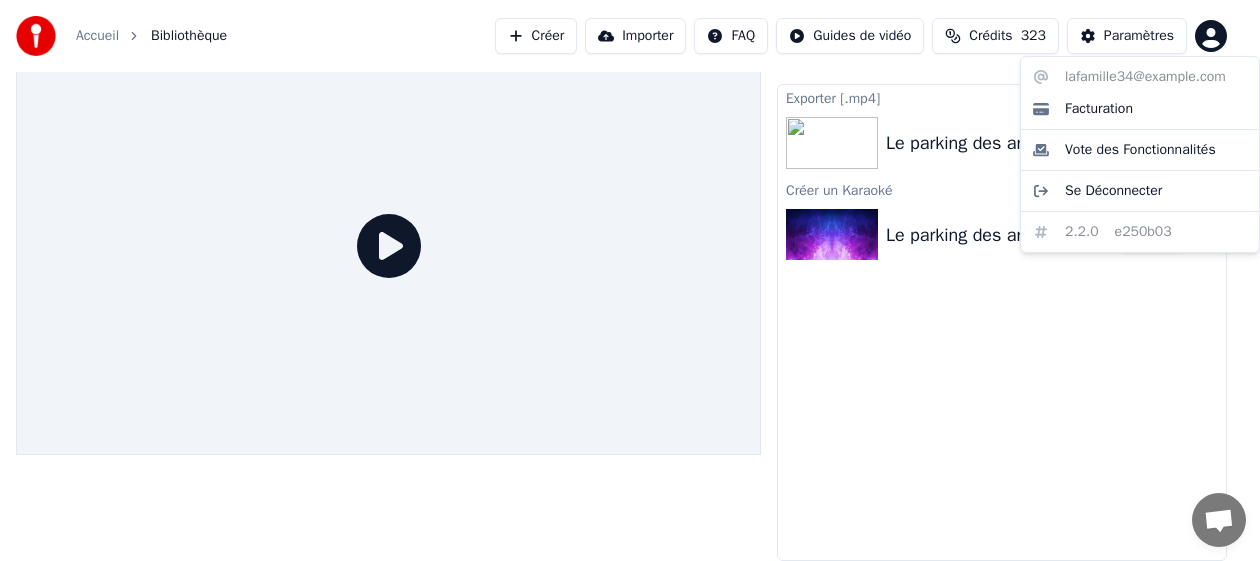 click on "Accueil Bibliothèque Créer Importer FAQ Guides de vidéo Crédits 323 Paramètres File d'attente ( 1 ) Travaux Bibliothèque Exporter [.mp4] Le parking des anges Afficher Créer un Karaoké Le parking des anges Jouer lafamille34@example.com Facturation Vote des Fonctionnalités Se Déconnecter 2.2.0 e250b03" at bounding box center (630, 244) 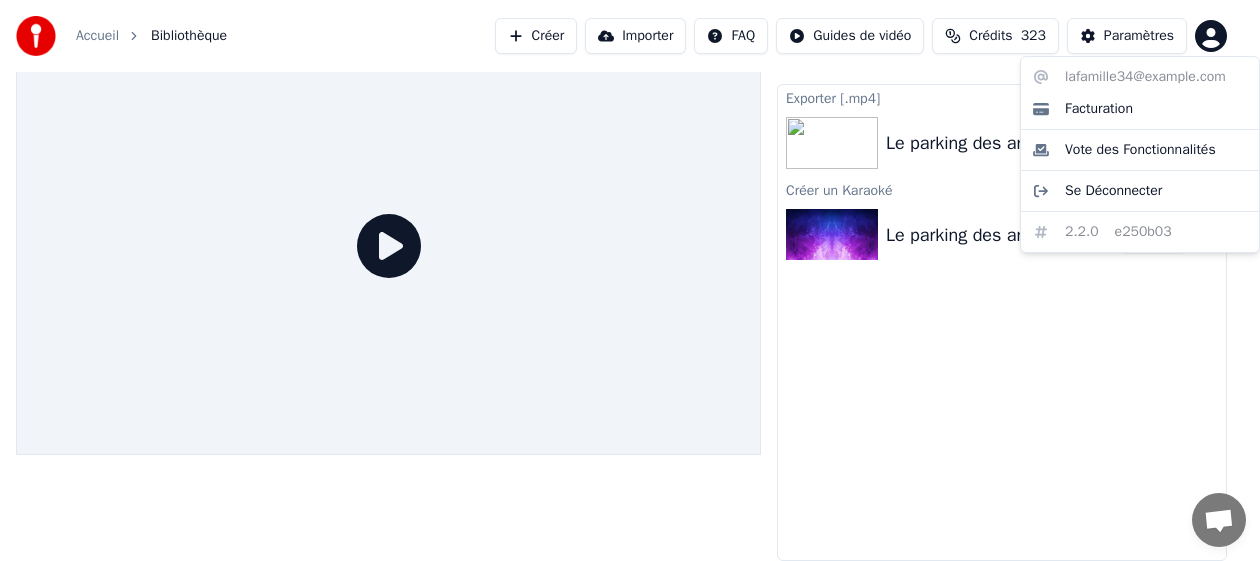 click on "Accueil Bibliothèque Créer Importer FAQ Guides de vidéo Crédits 323 Paramètres File d'attente ( 1 ) Travaux Bibliothèque Exporter [.mp4] Le parking des anges Afficher Créer un Karaoké Le parking des anges Jouer lafamille34@example.com Facturation Vote des Fonctionnalités Se Déconnecter 2.2.0 e250b03" at bounding box center (630, 244) 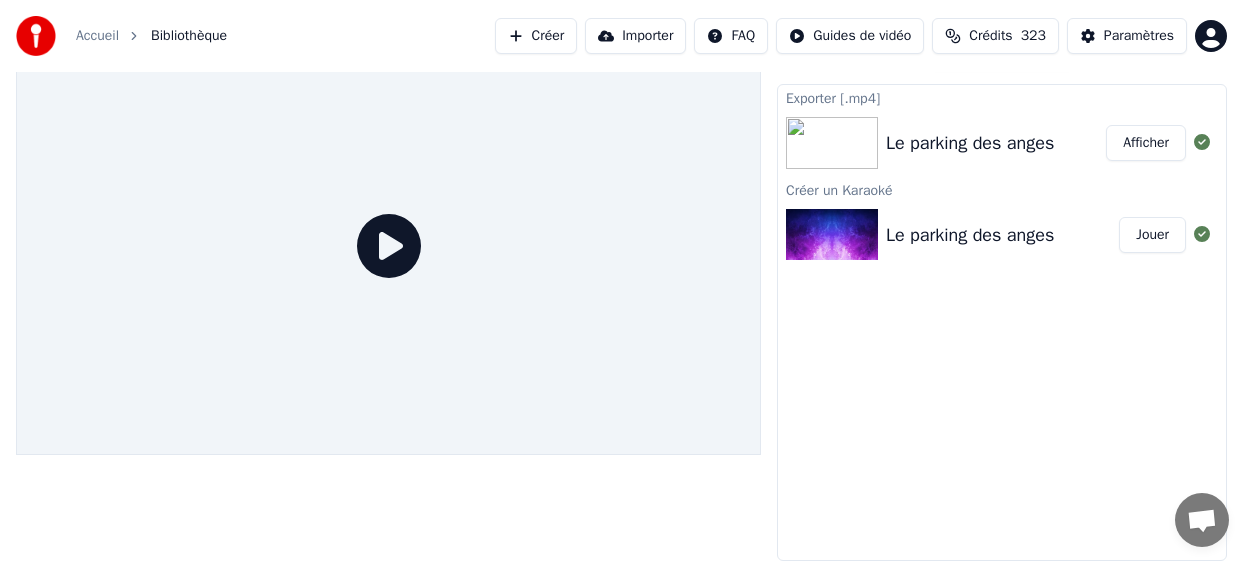 click on "Accueil" at bounding box center (97, 36) 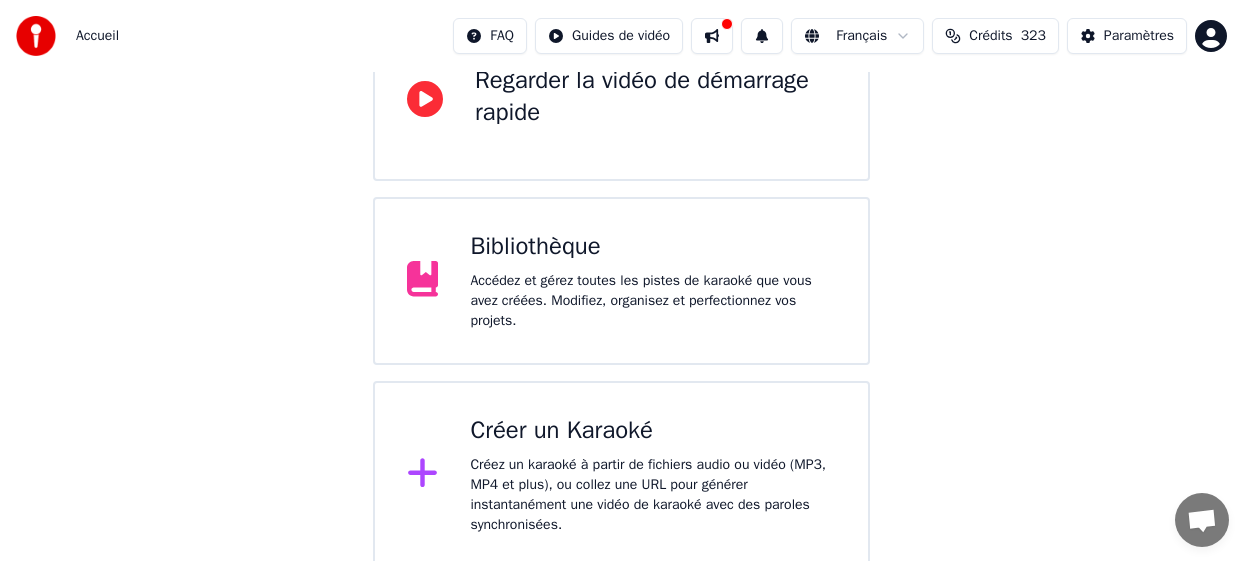 click on "Accédez et gérez toutes les pistes de karaoké que vous avez créées. Modifiez, organisez et perfectionnez vos projets." at bounding box center (653, 301) 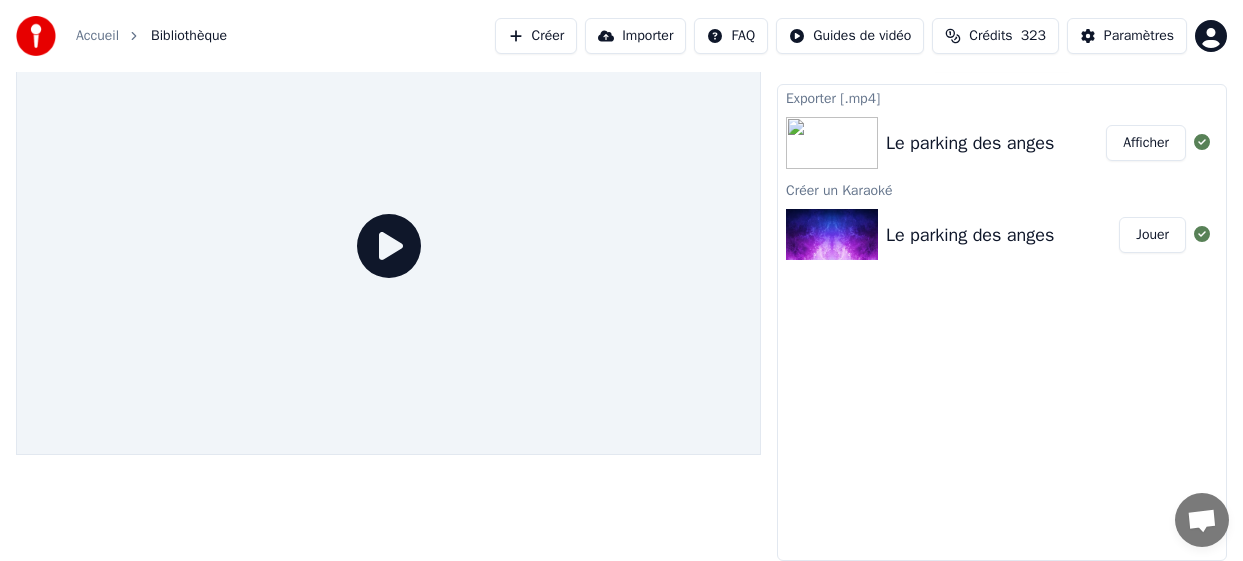 click on "Le parking des anges Afficher" at bounding box center [1002, 143] 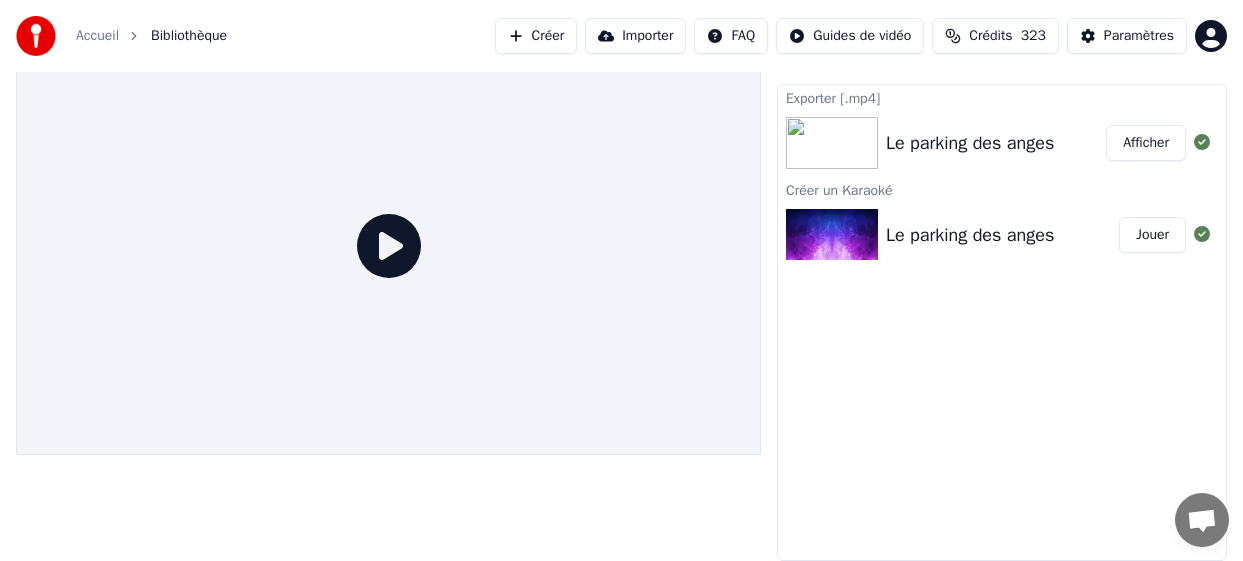 click on "Le parking des anges" at bounding box center [1002, 235] 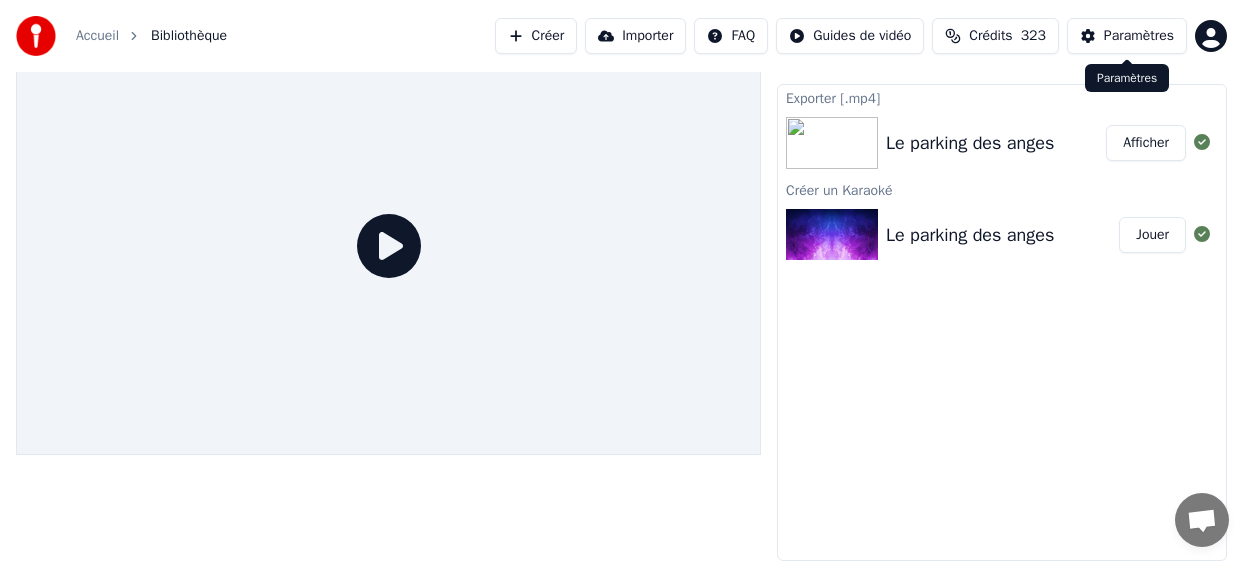 click on "Paramètres" at bounding box center [1139, 36] 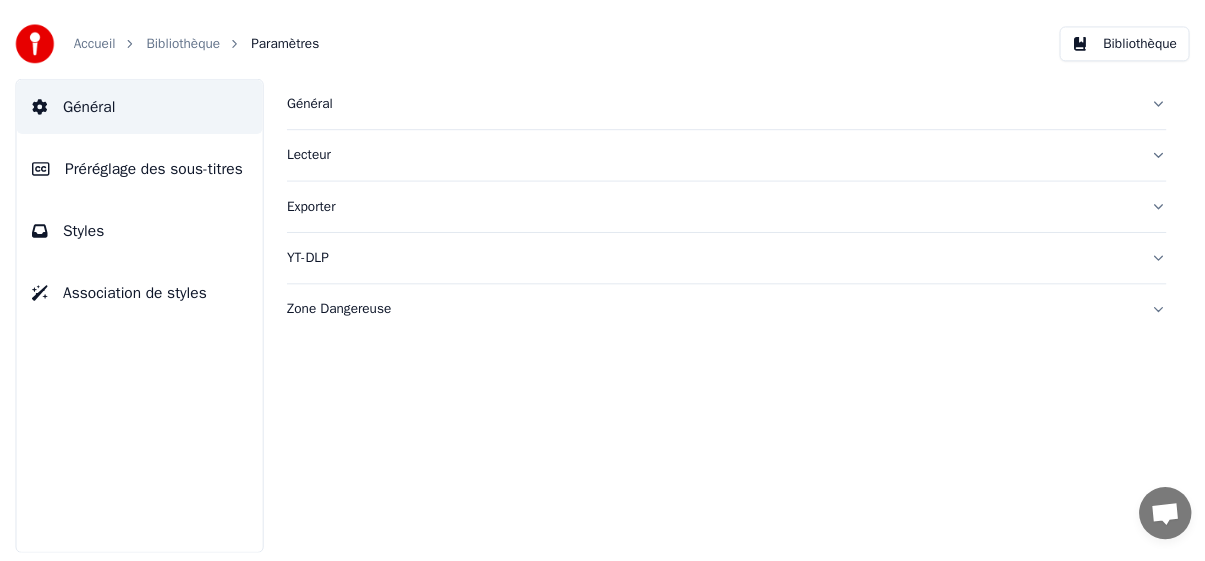 scroll, scrollTop: 0, scrollLeft: 0, axis: both 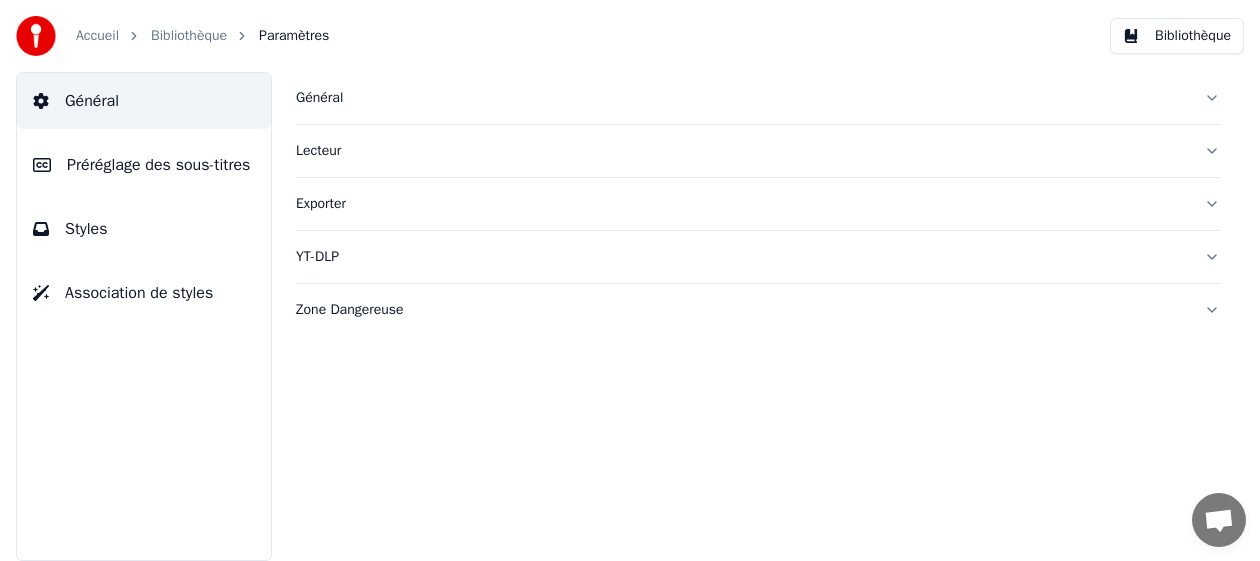 click on "Bibliothèque" at bounding box center (189, 36) 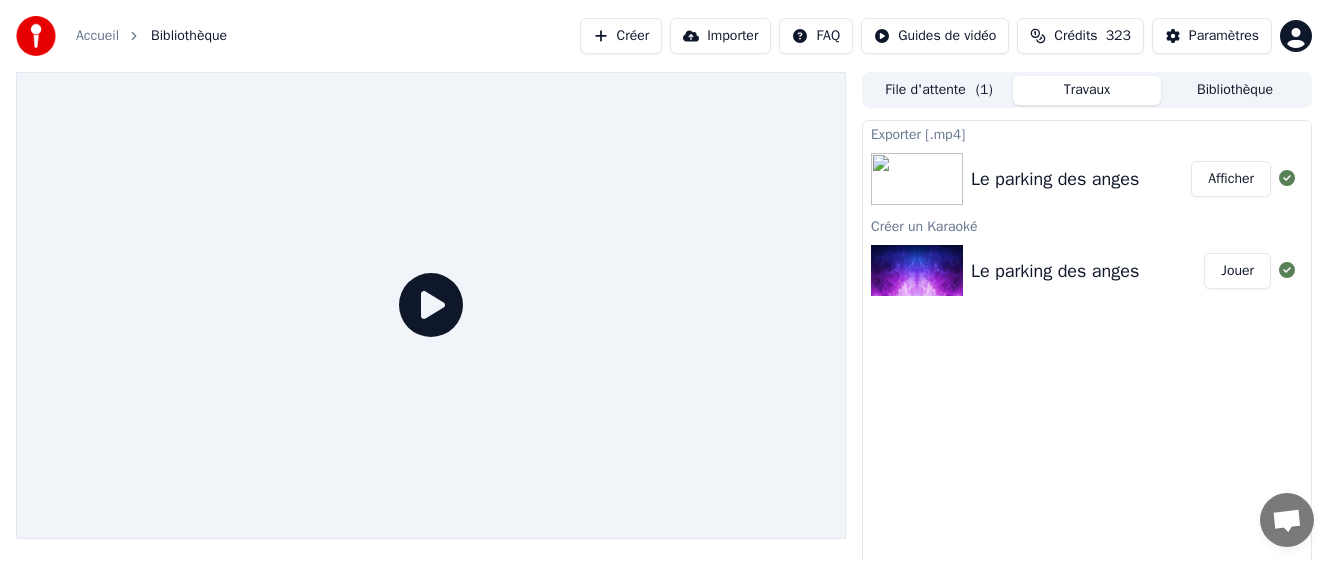 click on "File d'attente ( 1 ) Travaux Bibliothèque Exporter [.mp4] Le parking des anges Afficher Créer un Karaoké Le parking des anges Jouer" at bounding box center (664, 334) 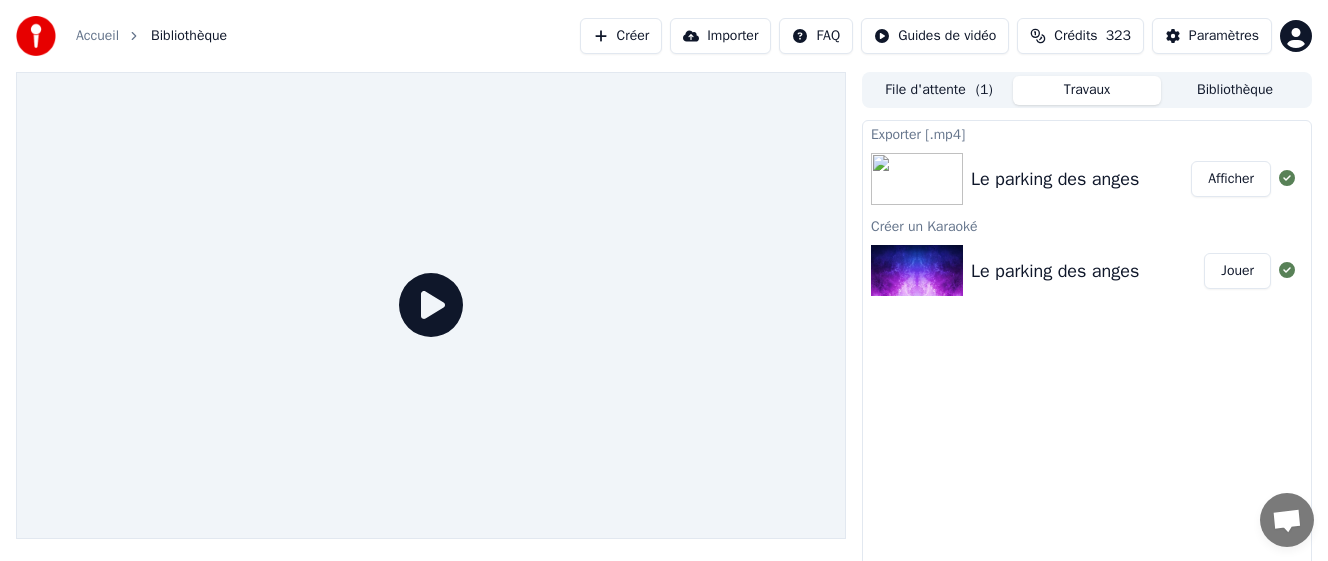 click on "Le parking des anges" at bounding box center (1081, 179) 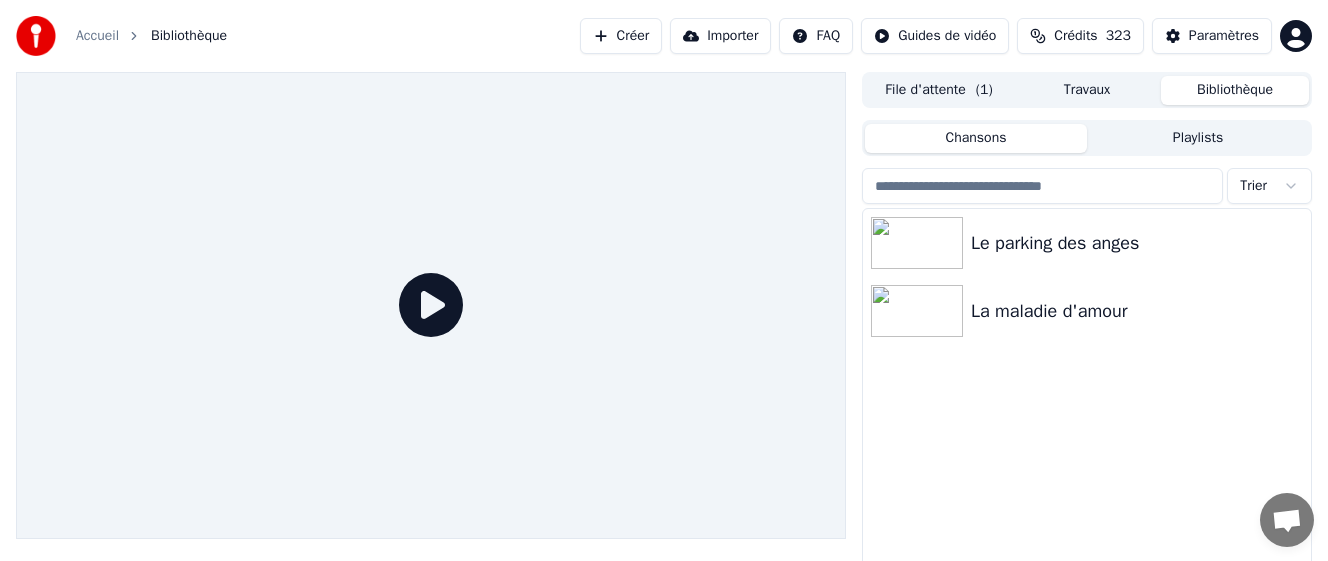 click on "Bibliothèque" at bounding box center (1235, 90) 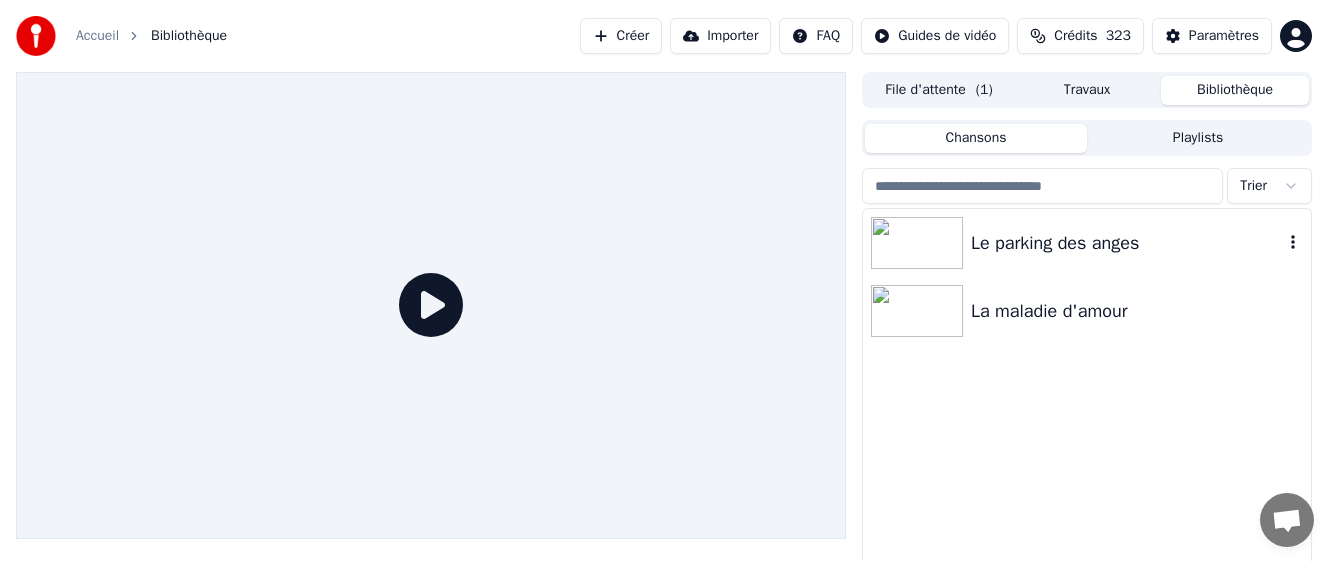 click 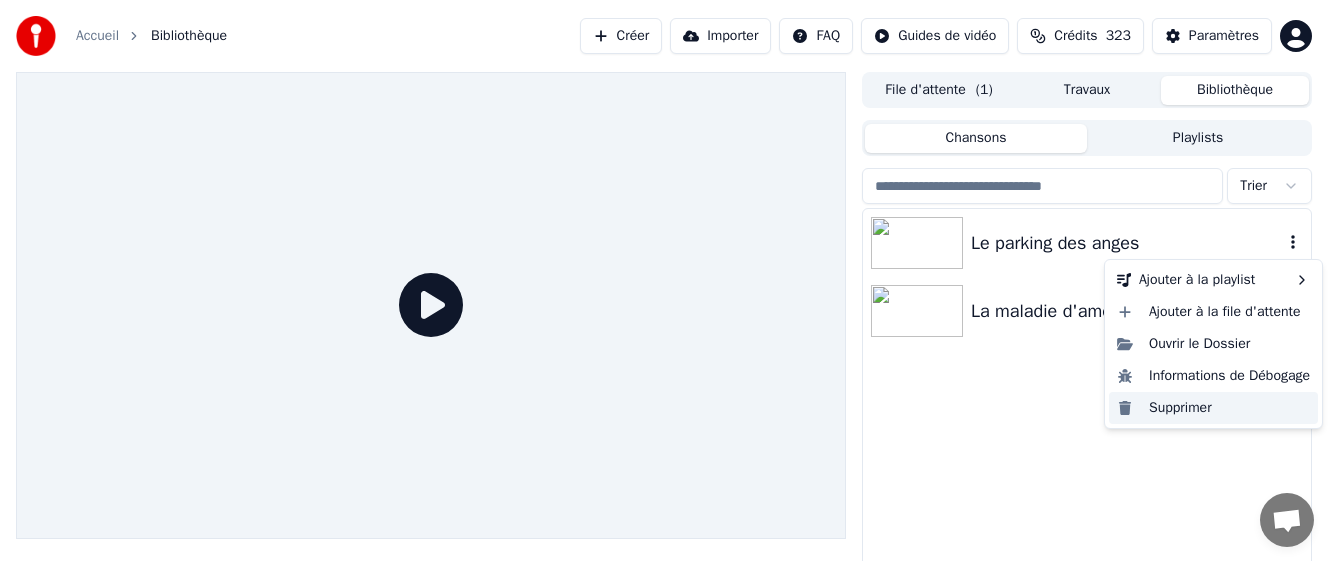click on "Supprimer" at bounding box center (1213, 408) 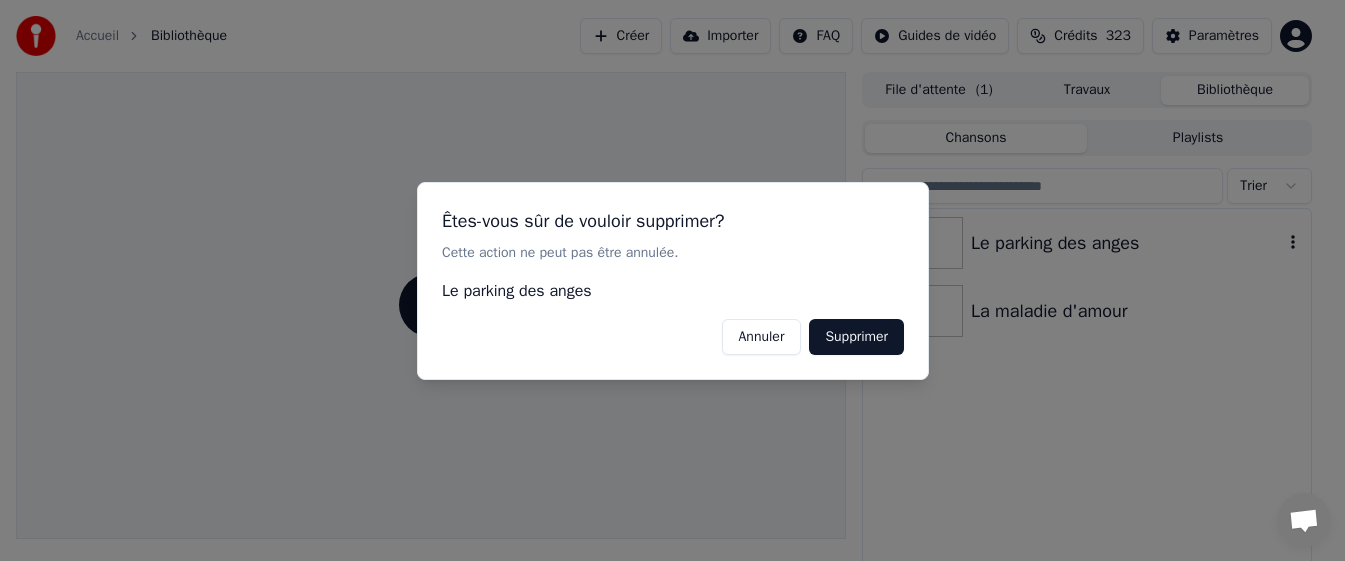 click on "Supprimer" at bounding box center (856, 336) 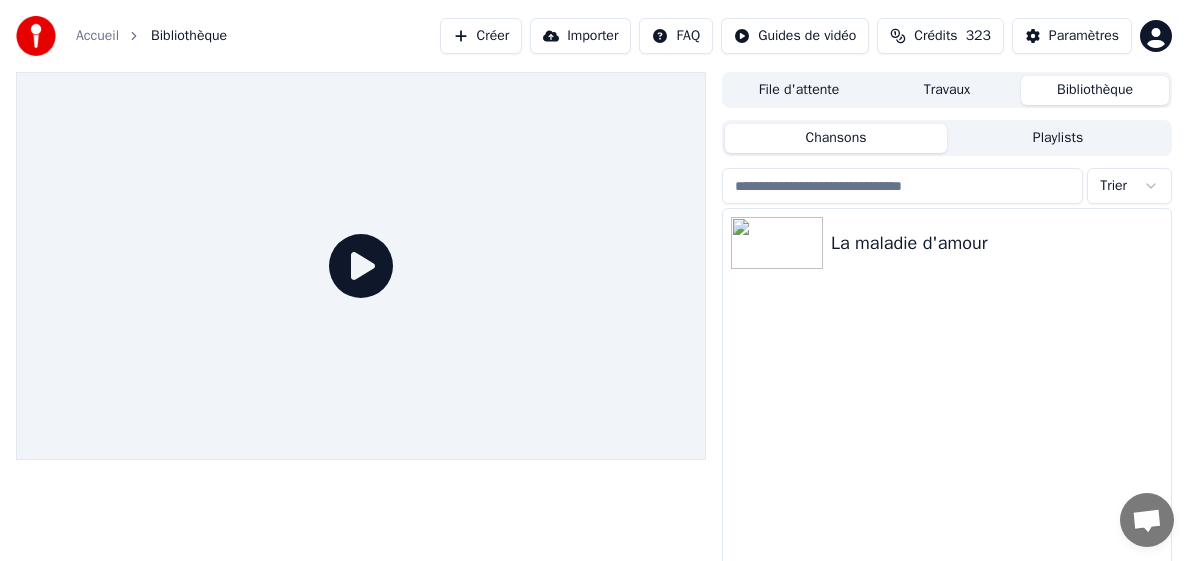 click at bounding box center [361, 266] 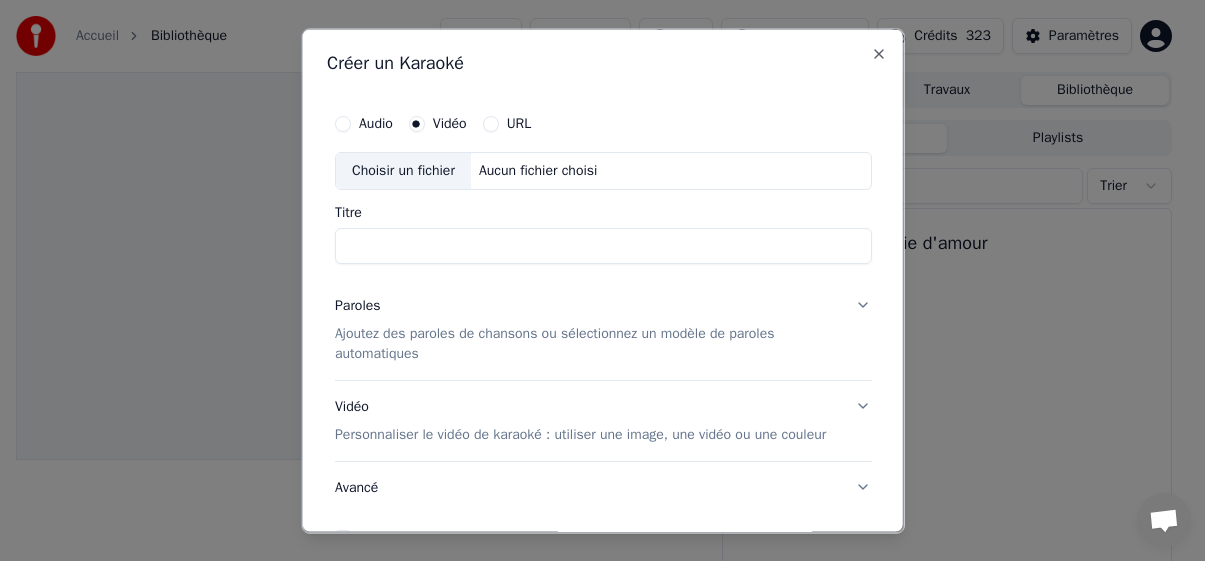 click on "Choisir un fichier" at bounding box center [402, 170] 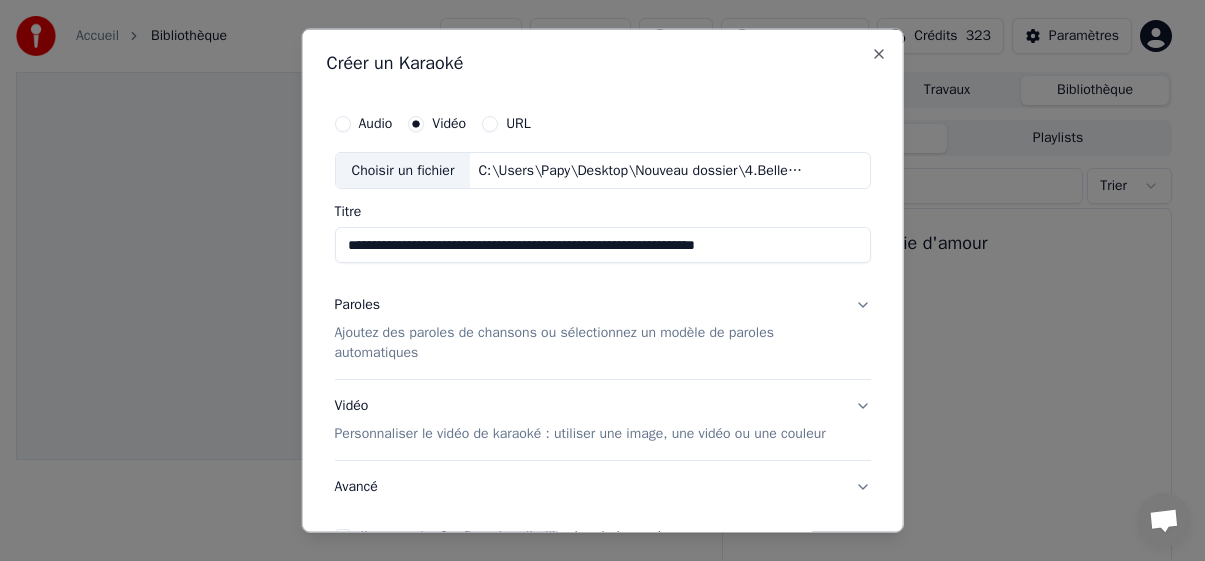 drag, startPoint x: 779, startPoint y: 239, endPoint x: 384, endPoint y: 264, distance: 395.79034 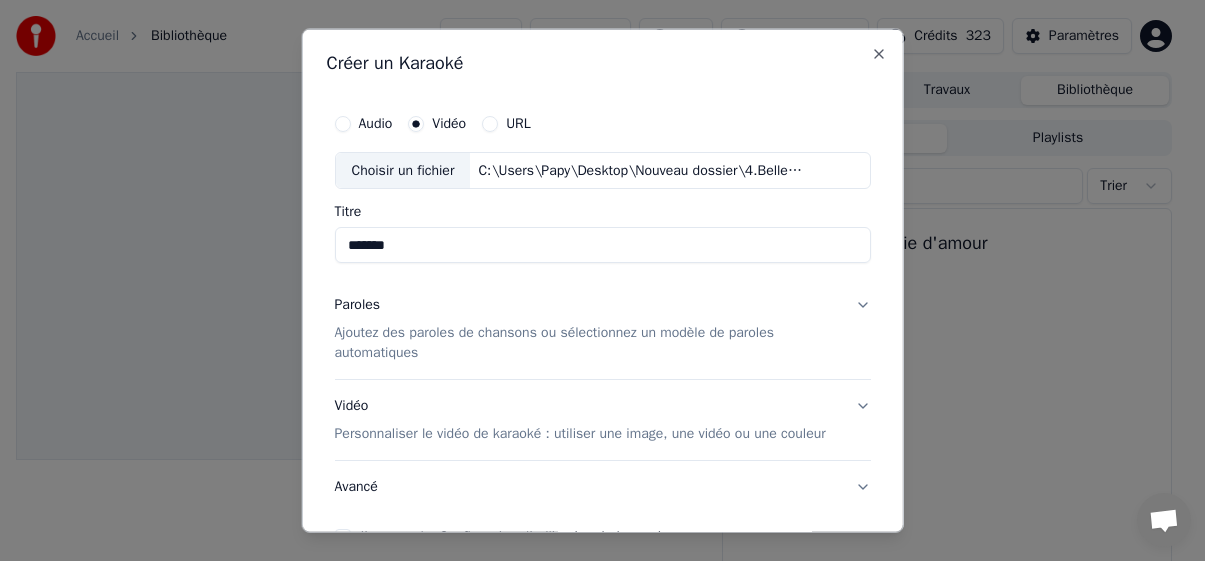 click on "*******" at bounding box center [602, 245] 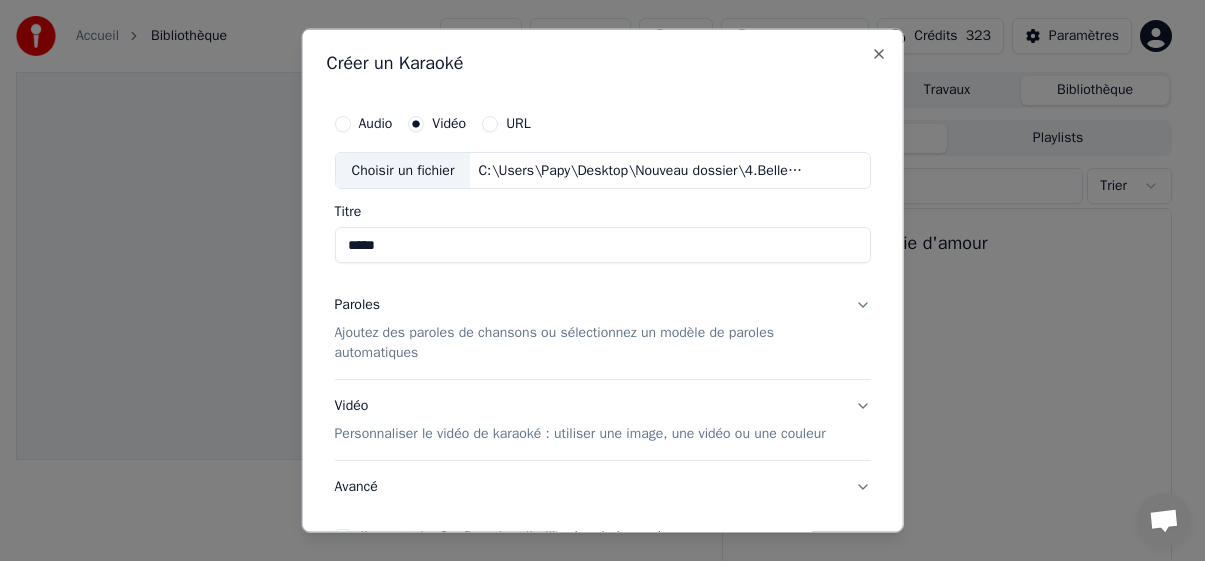 type on "*****" 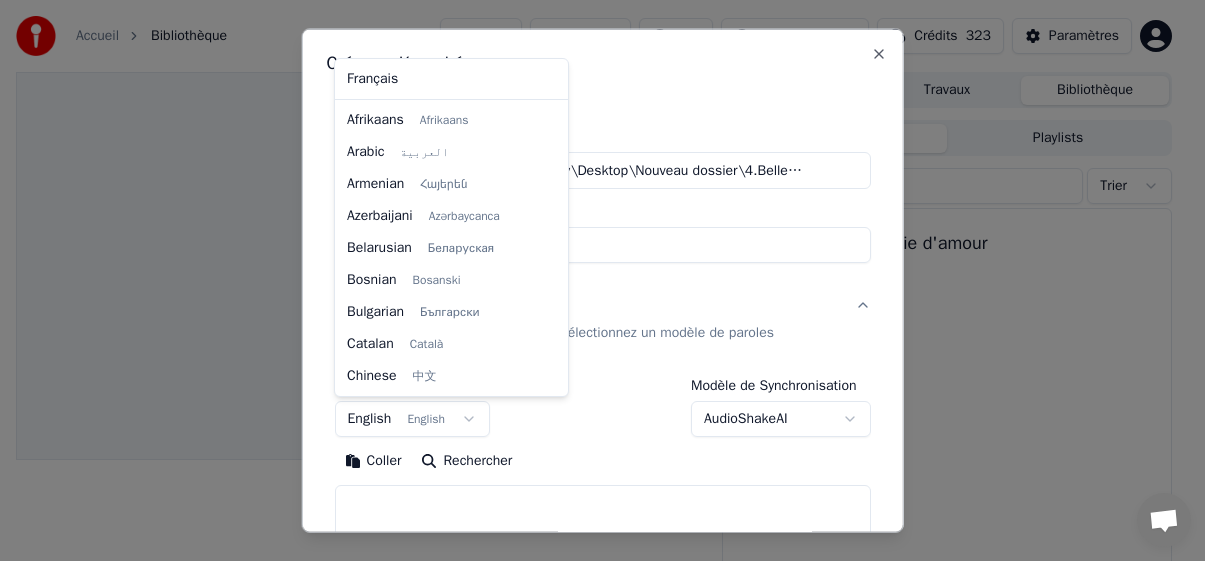 click on "**********" at bounding box center (594, 280) 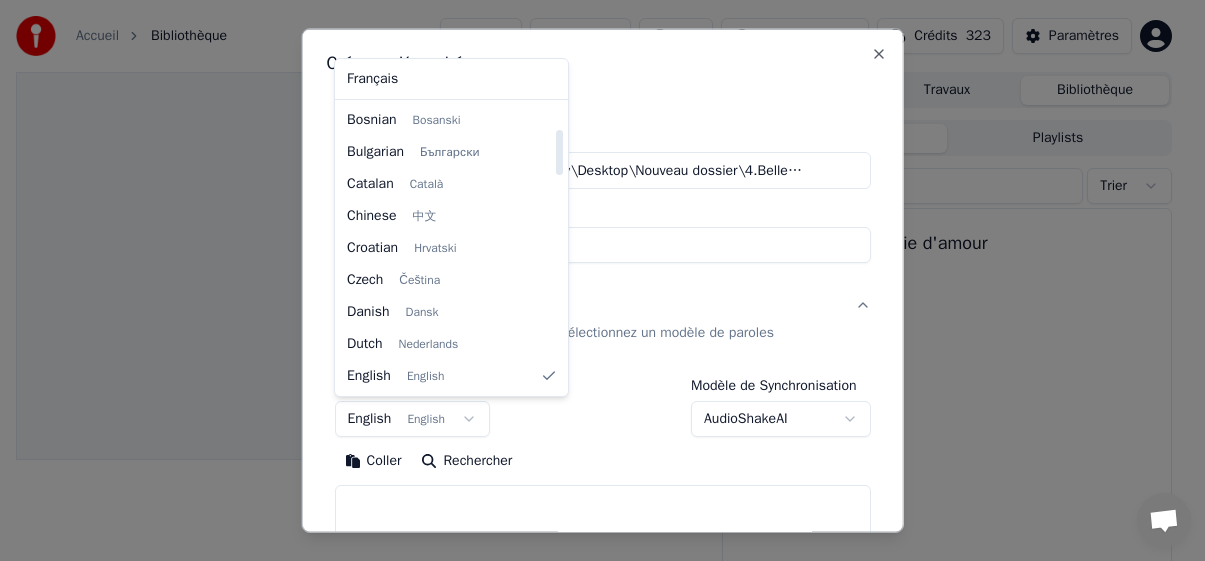 select on "**" 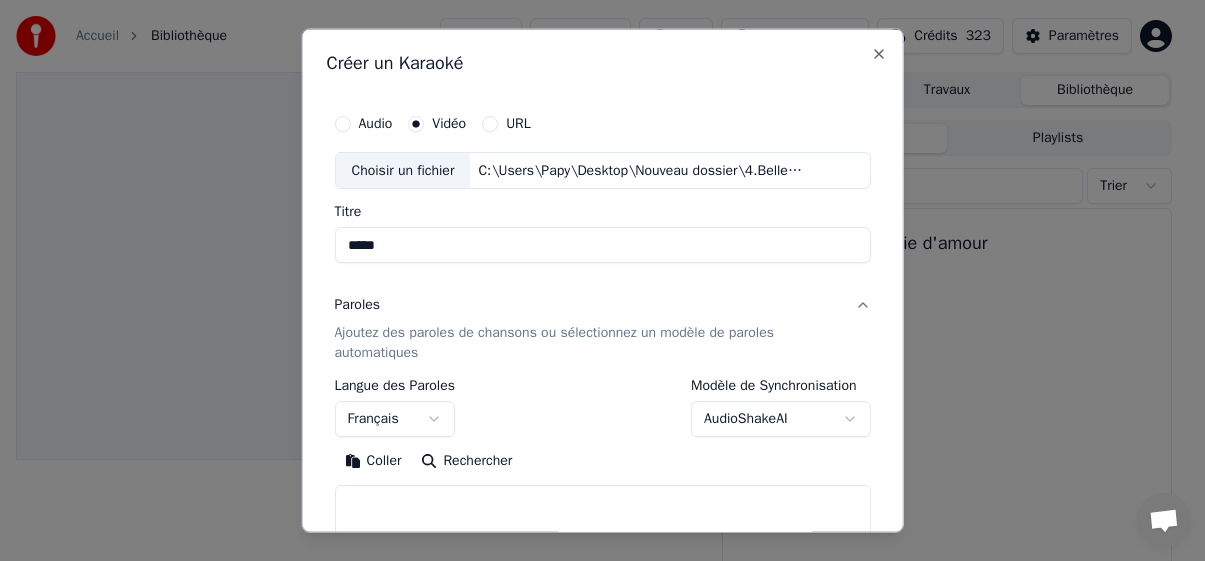 click on "Coller" at bounding box center [372, 461] 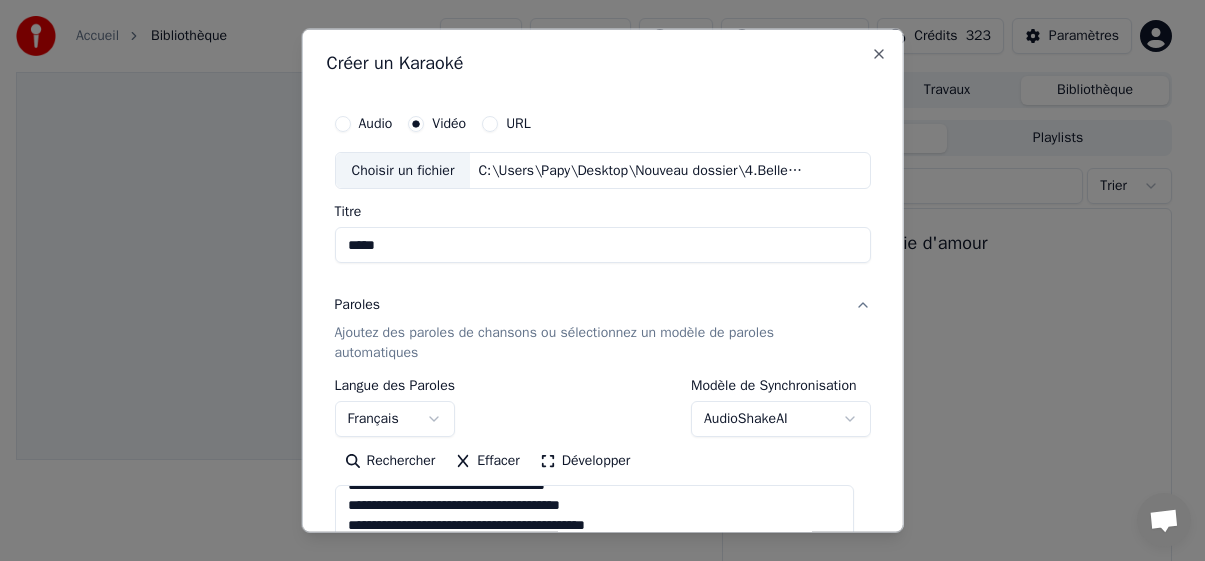 scroll, scrollTop: 853, scrollLeft: 0, axis: vertical 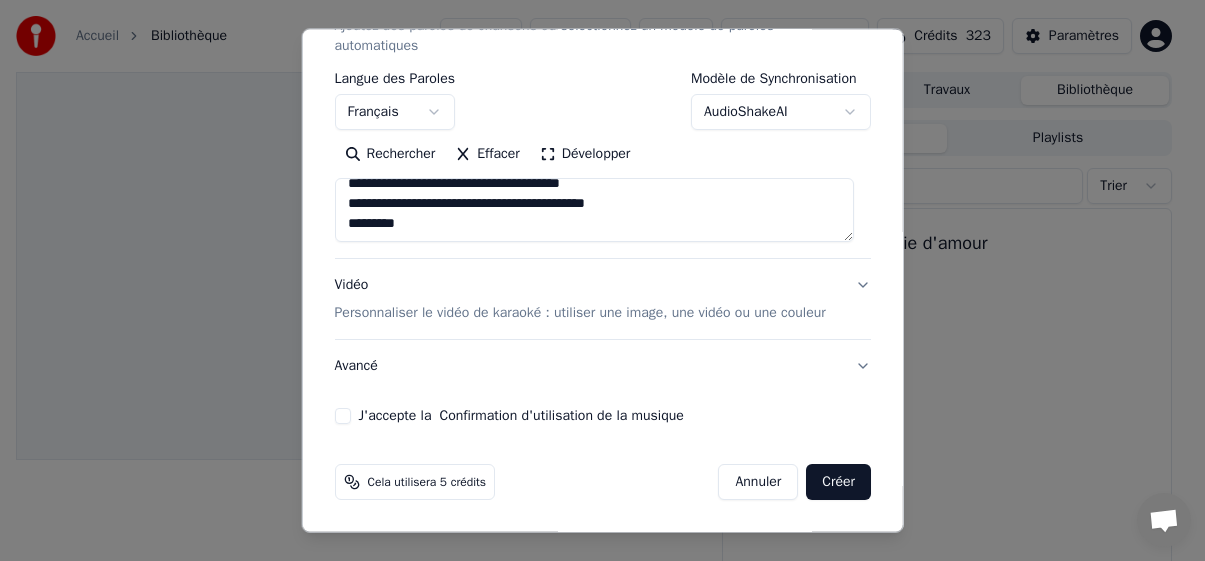 click on "J'accepte la   Confirmation d'utilisation de la musique" at bounding box center [342, 416] 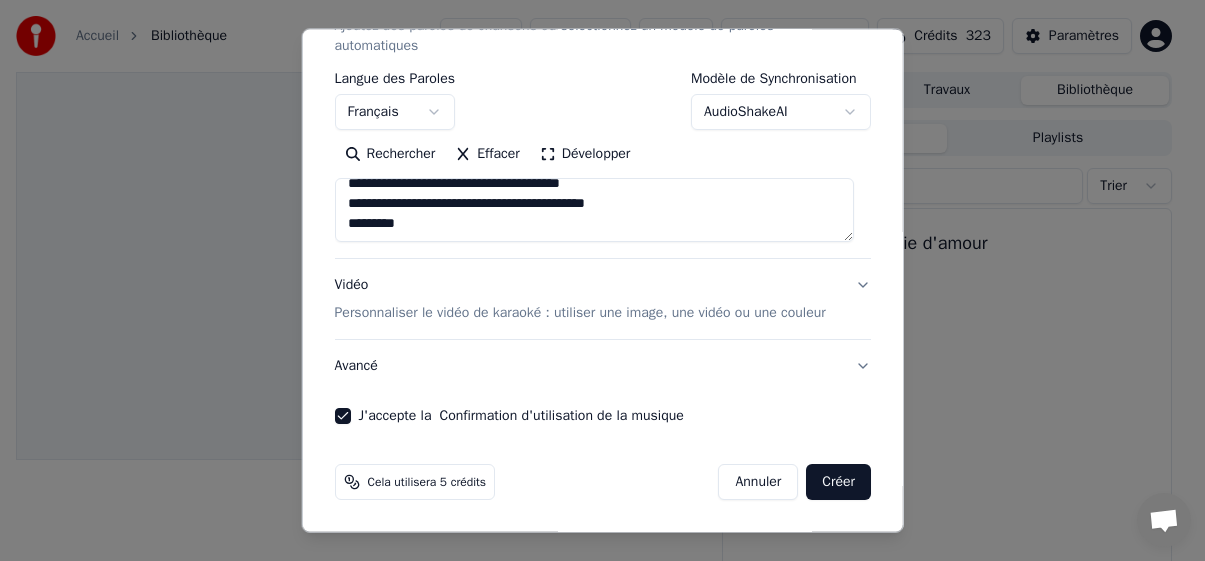 click on "Créer" at bounding box center [838, 482] 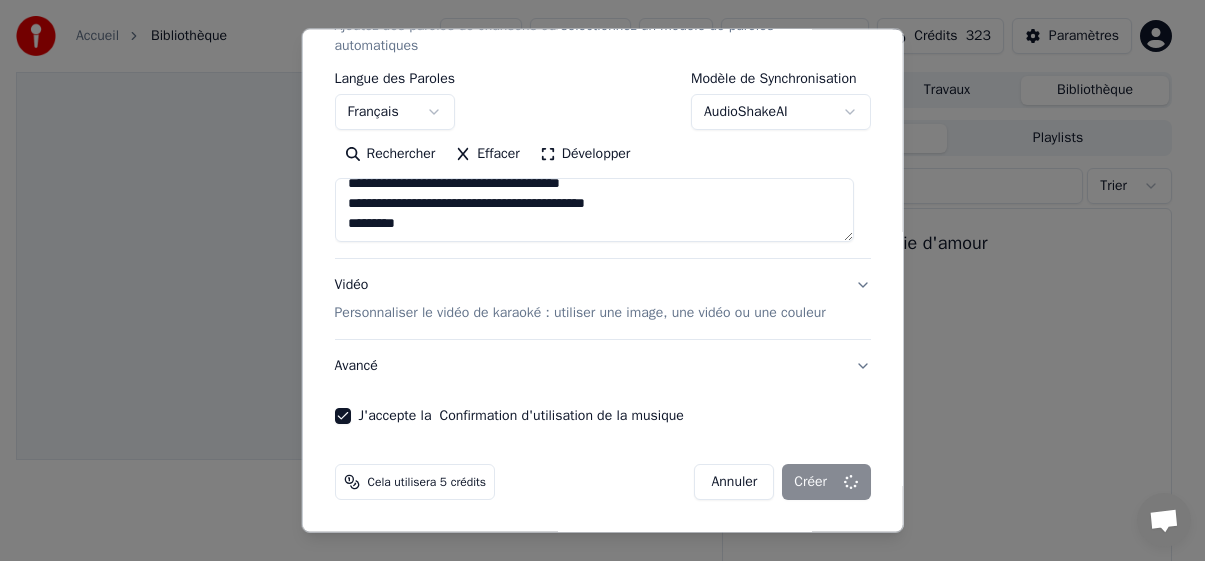 type on "**********" 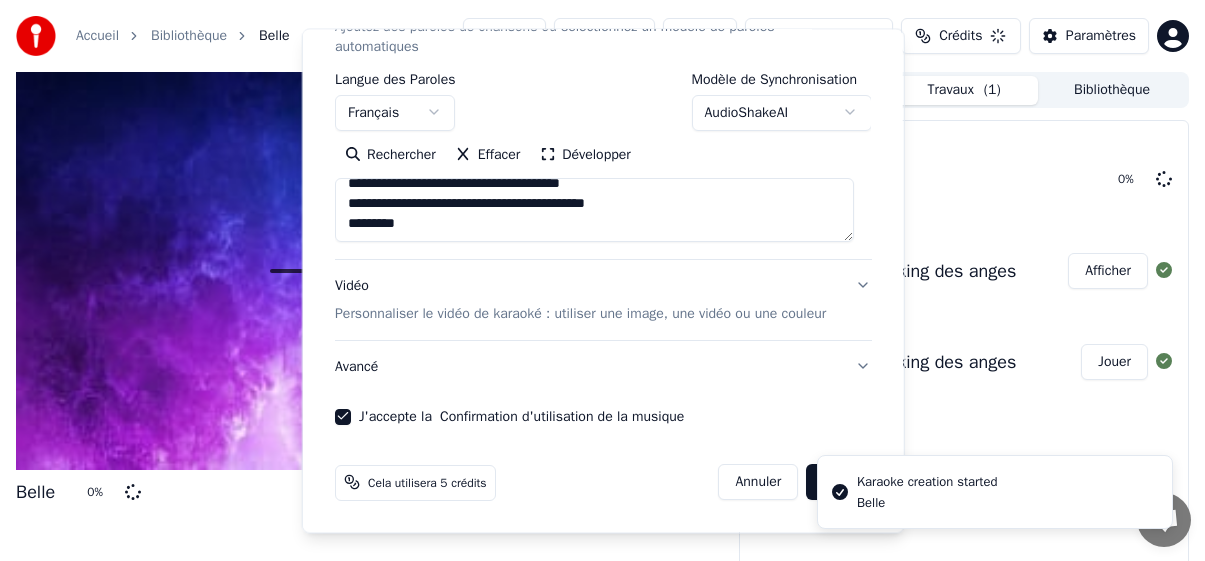 type 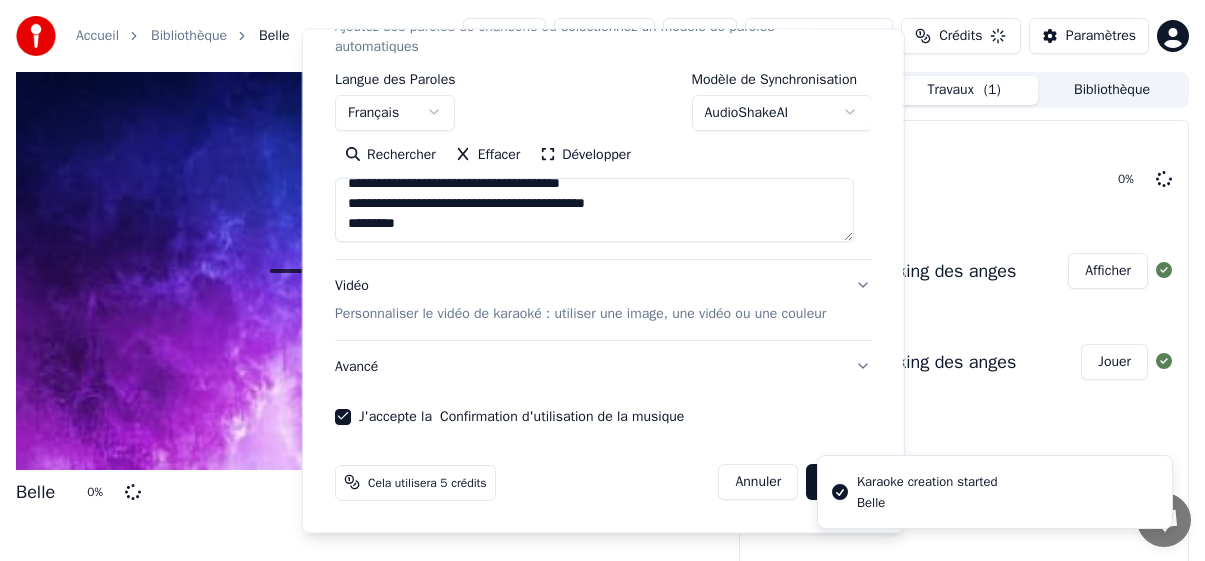 type 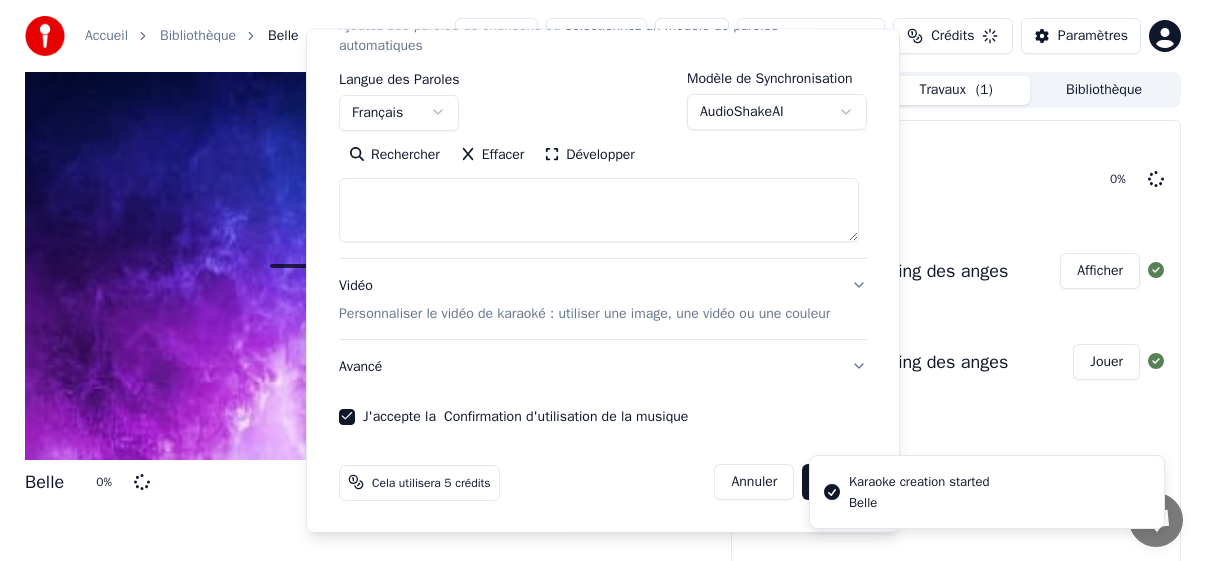 scroll, scrollTop: 0, scrollLeft: 0, axis: both 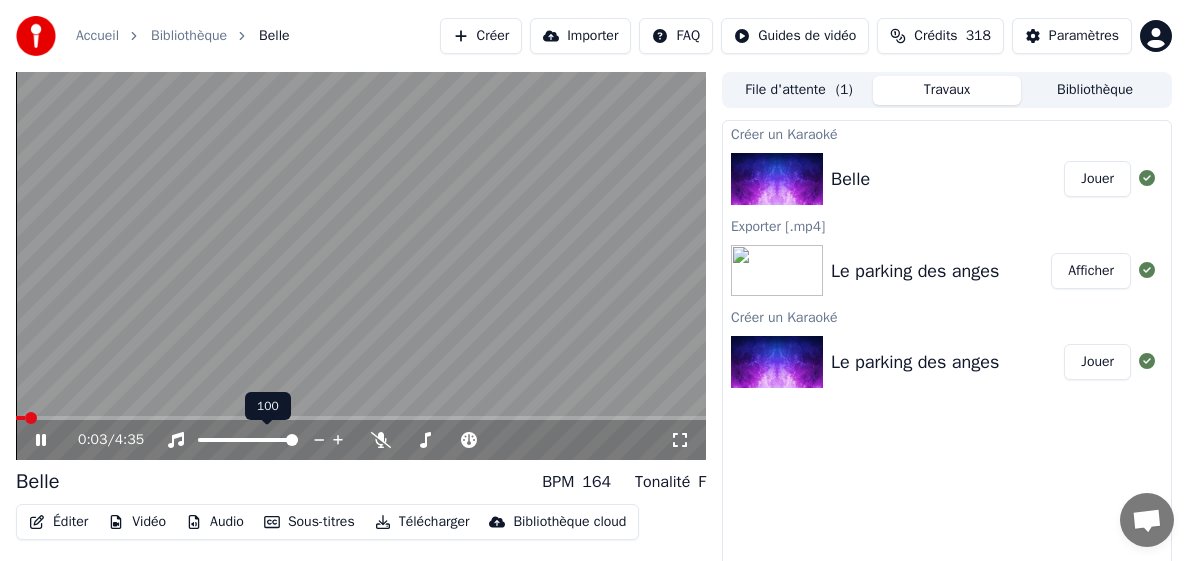click at bounding box center [292, 440] 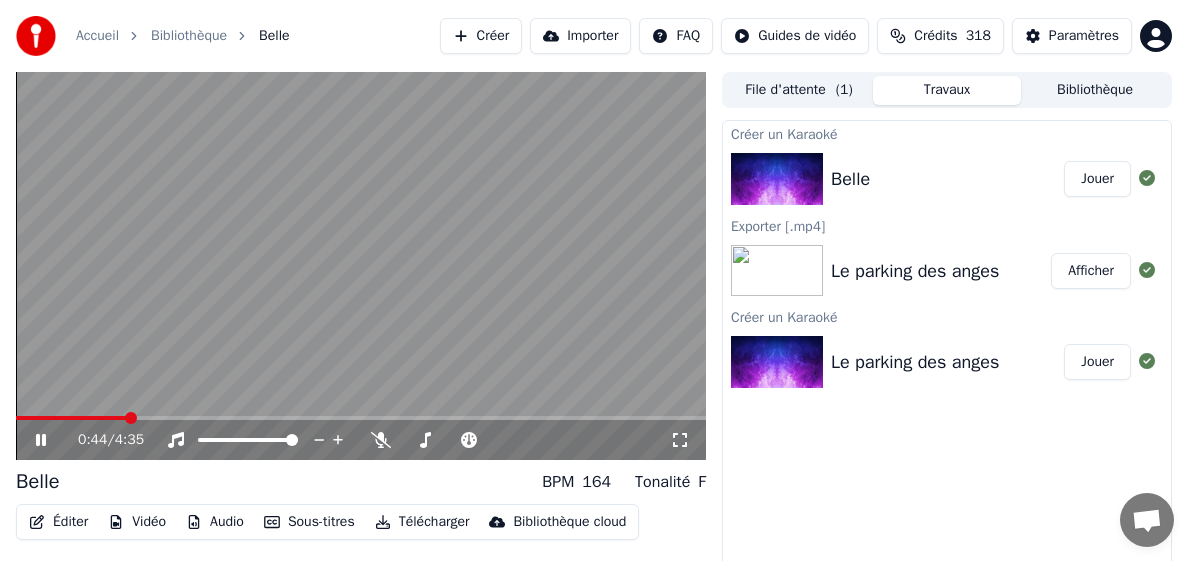 click 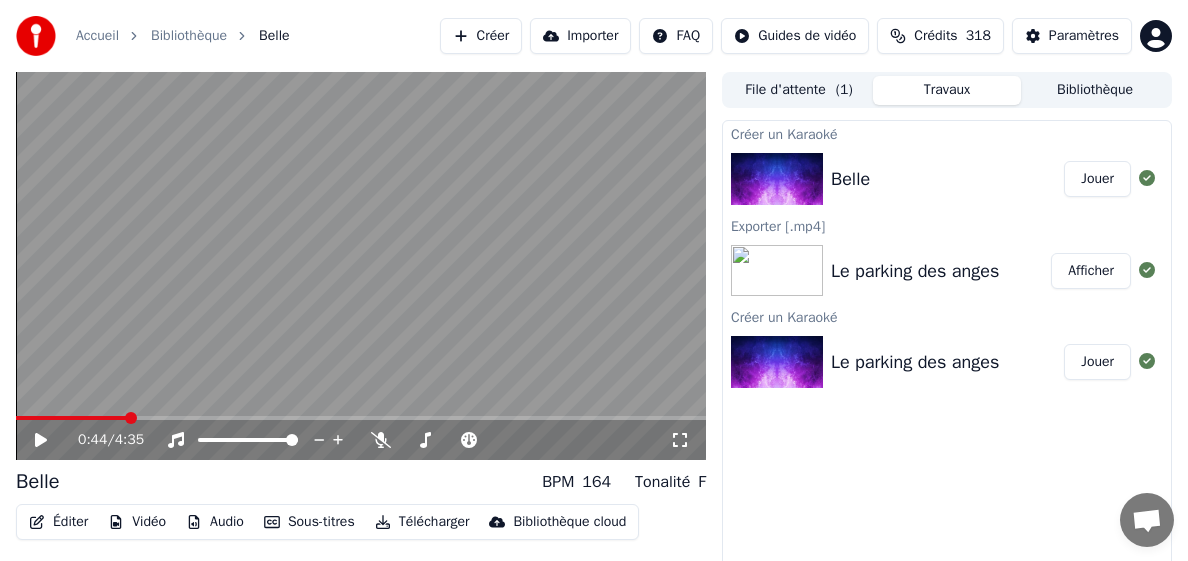 click on "Télécharger" at bounding box center [422, 522] 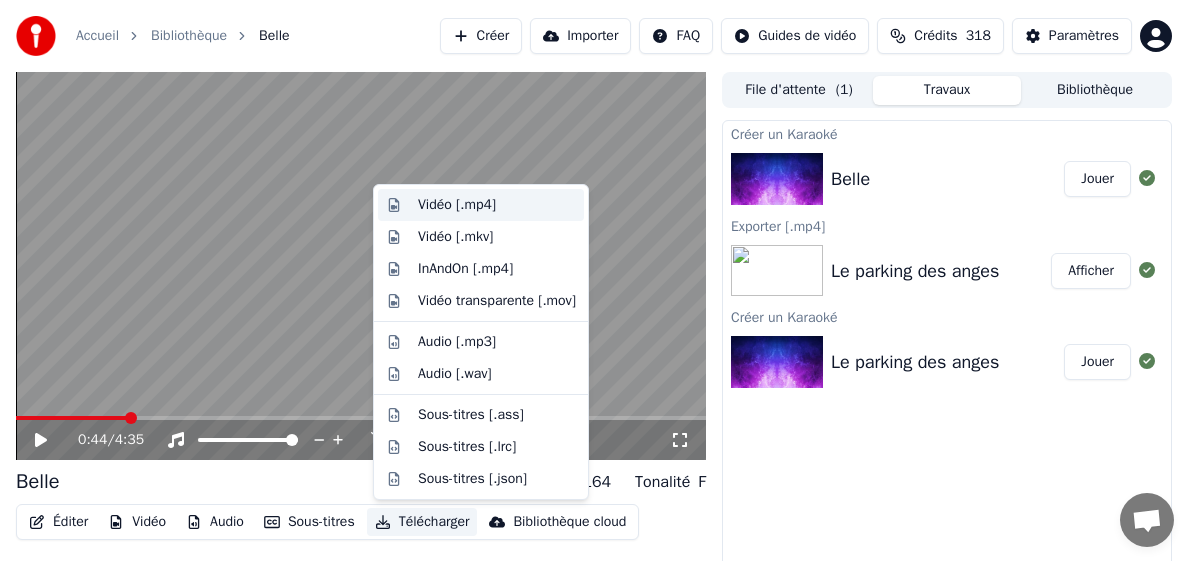 click on "Vidéo [.mp4]" at bounding box center [457, 205] 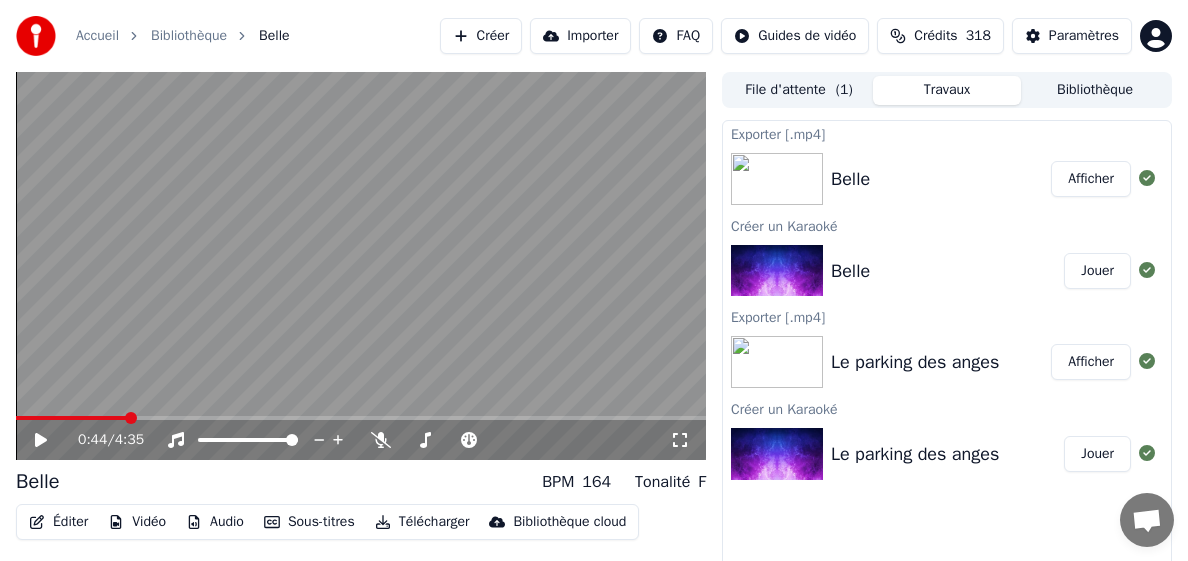 click on "Bibliothèque" at bounding box center (1095, 90) 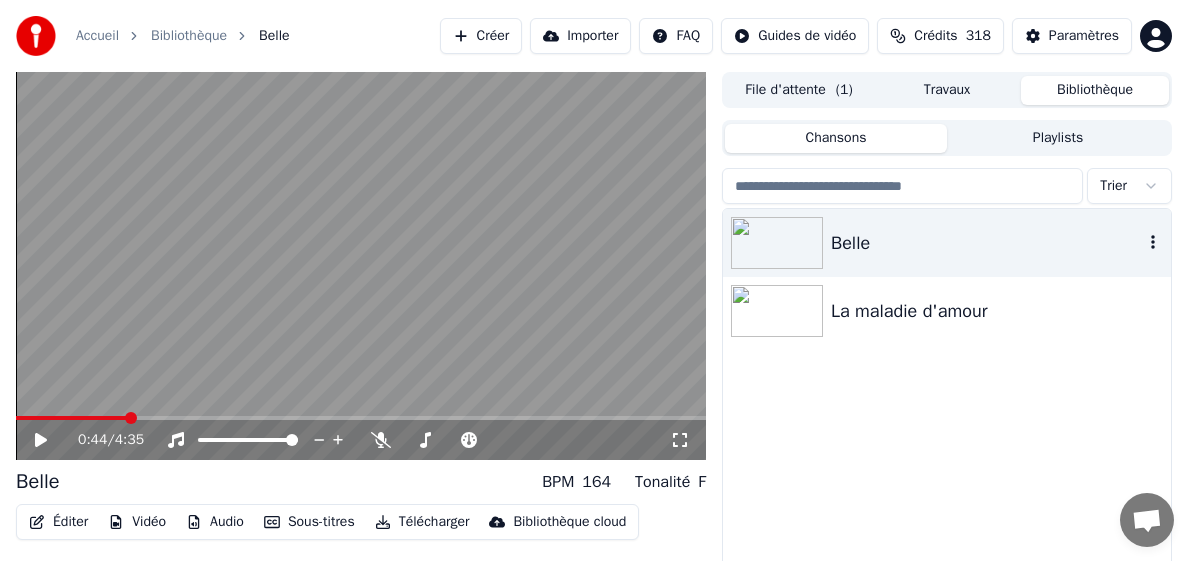 click 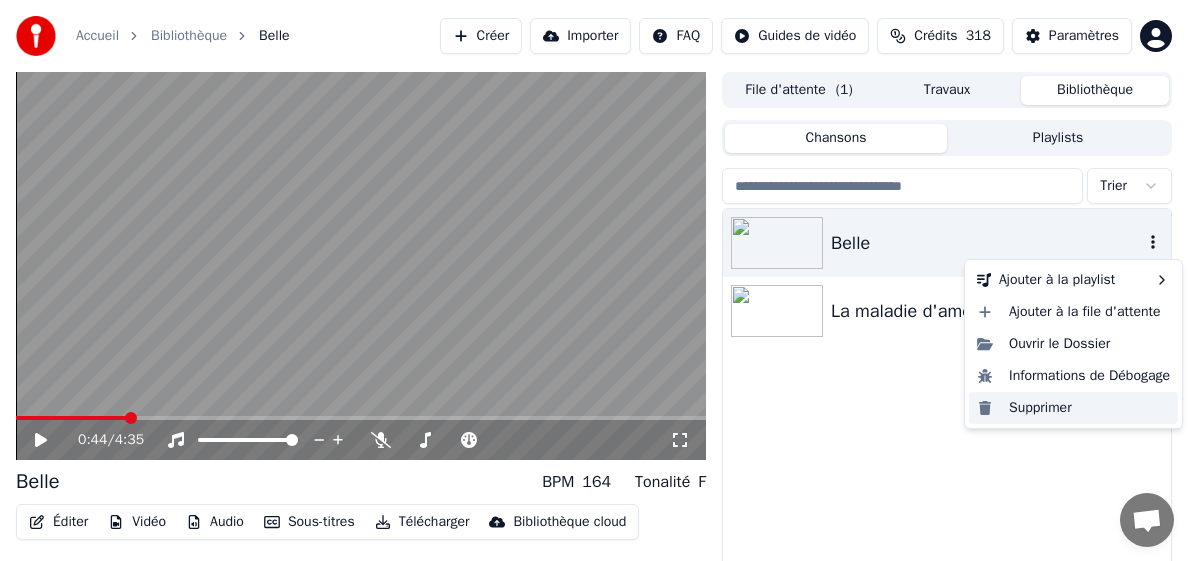 click on "Supprimer" at bounding box center [1073, 408] 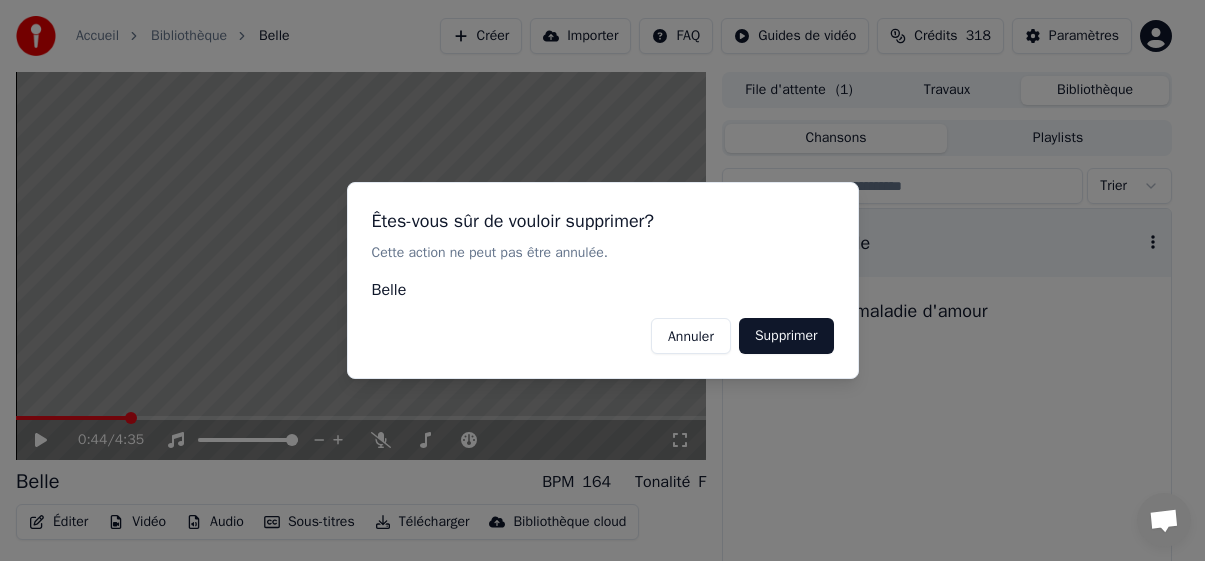 click on "Supprimer" at bounding box center [786, 336] 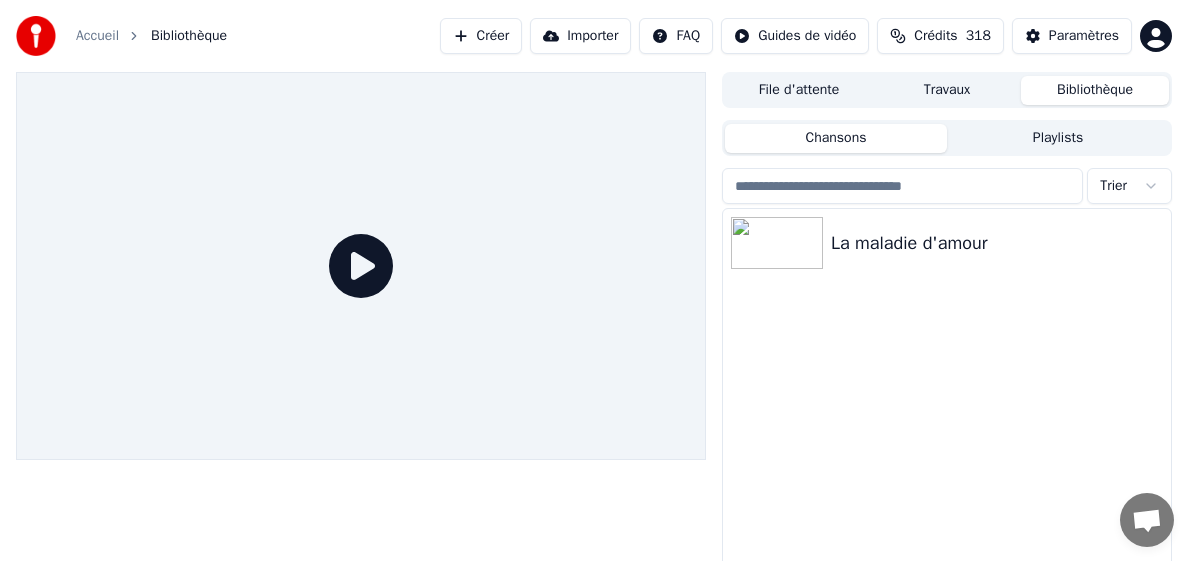 click at bounding box center [361, 266] 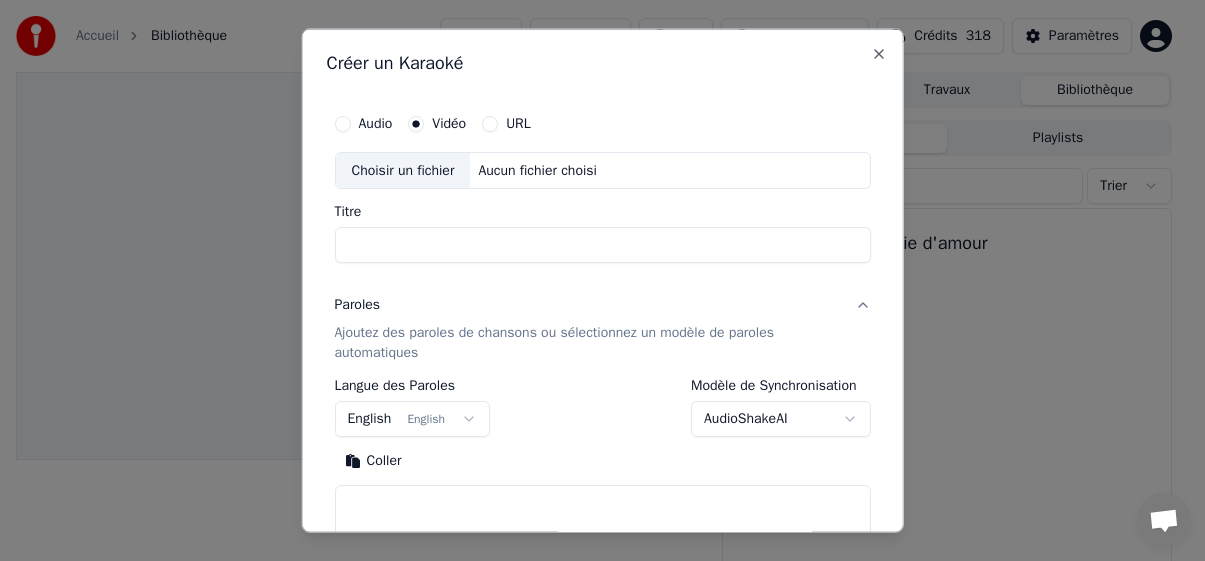 click on "Choisir un fichier" at bounding box center (402, 170) 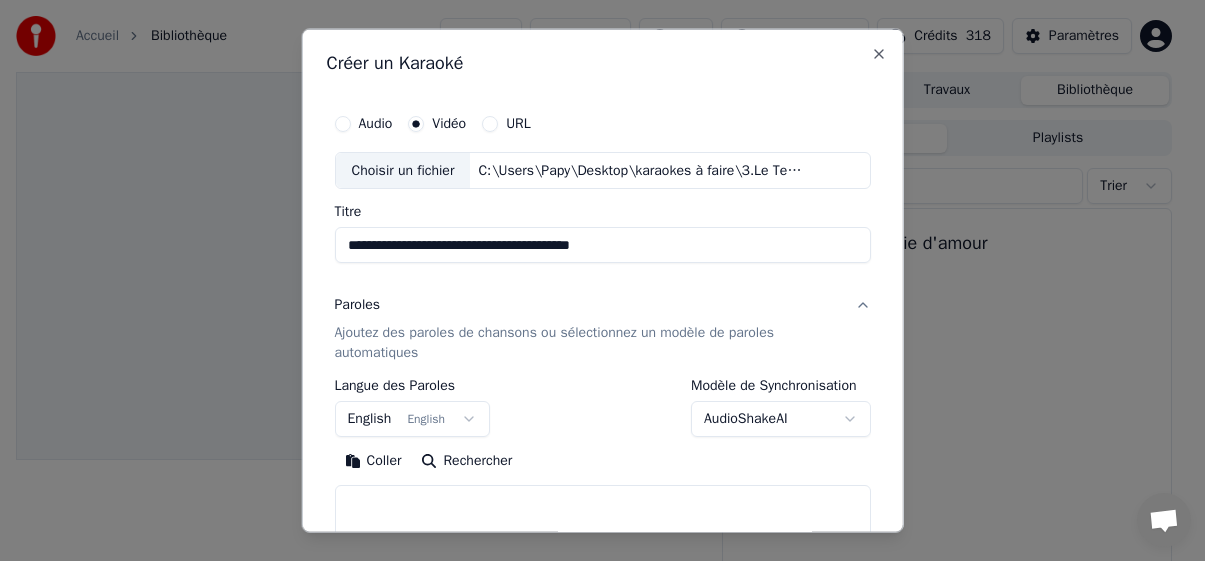 drag, startPoint x: 638, startPoint y: 249, endPoint x: 520, endPoint y: 239, distance: 118.42297 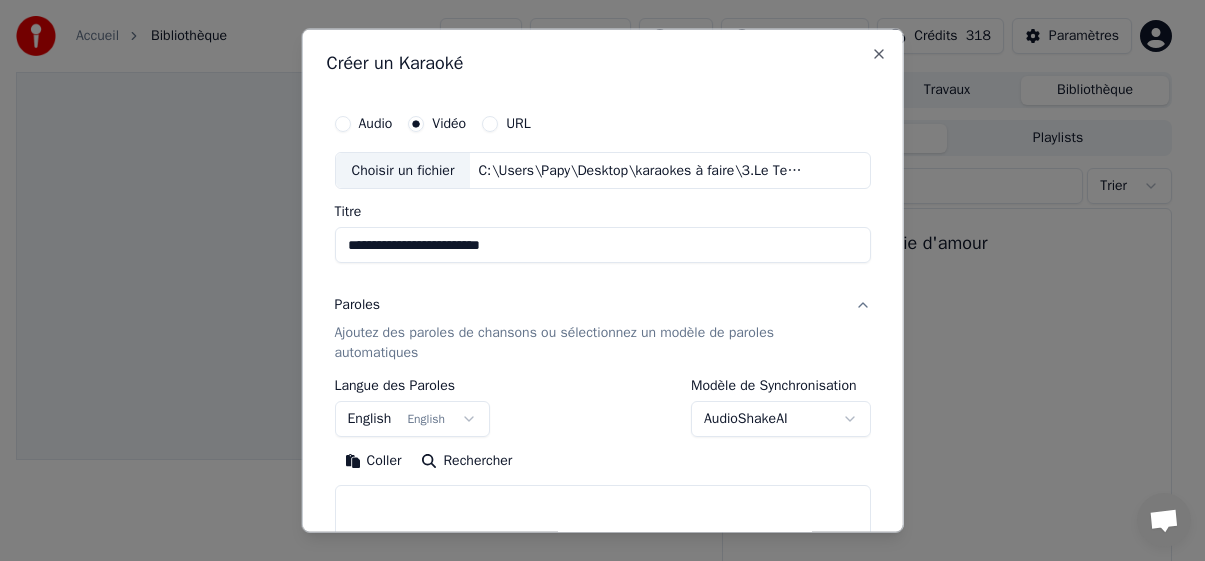 click on "**********" at bounding box center [602, 245] 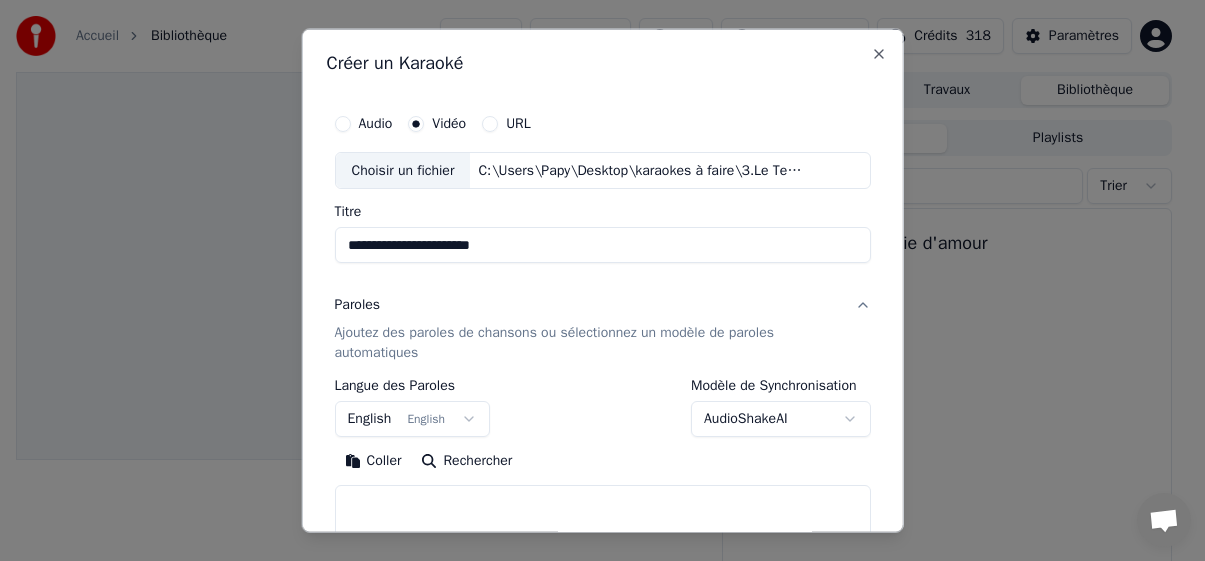 type on "**********" 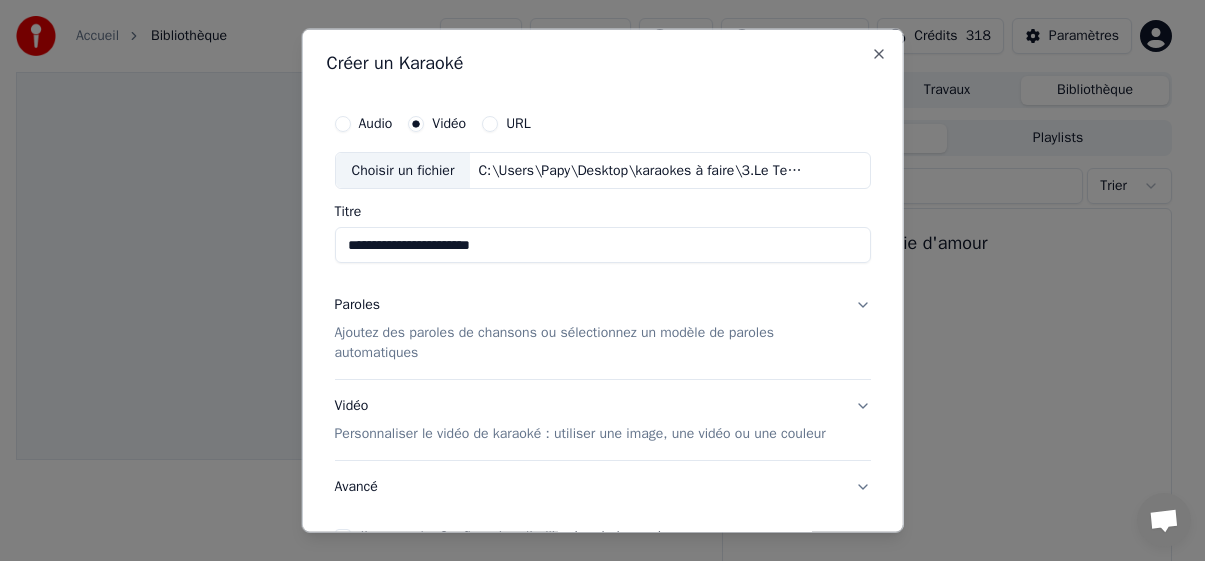 click on "Ajoutez des paroles de chansons ou sélectionnez un modèle de paroles automatiques" at bounding box center [586, 343] 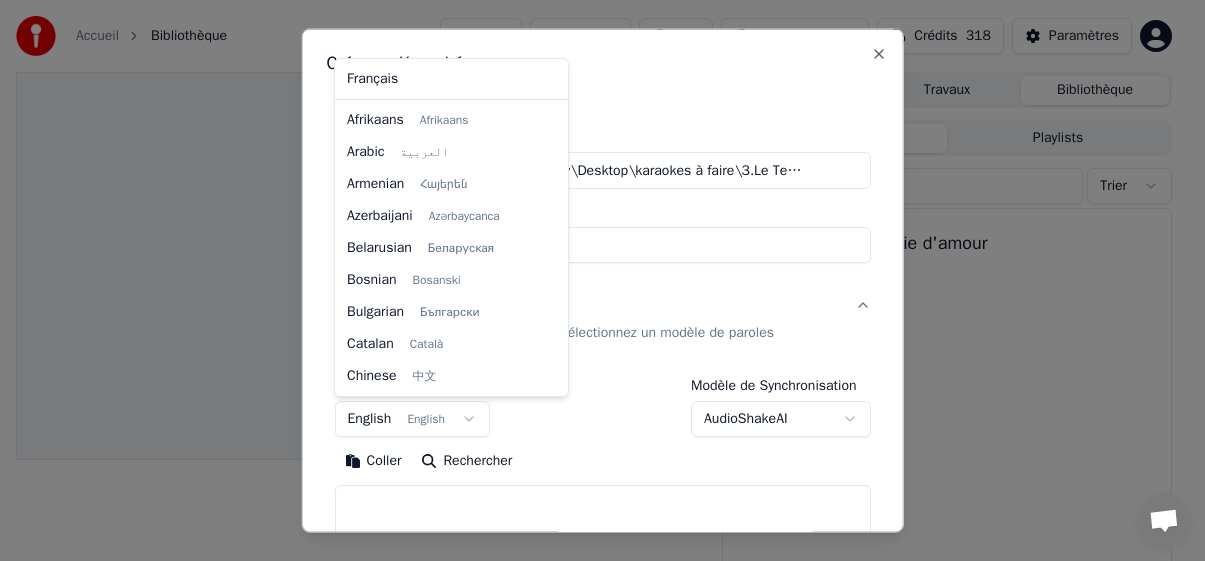 click on "**********" at bounding box center [594, 280] 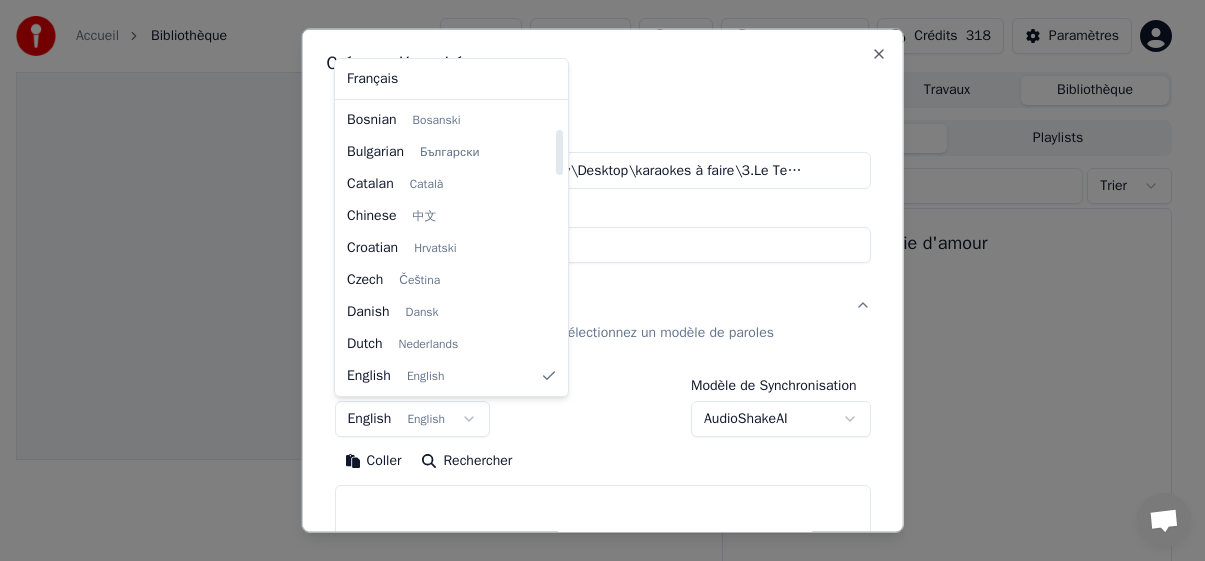 select on "**" 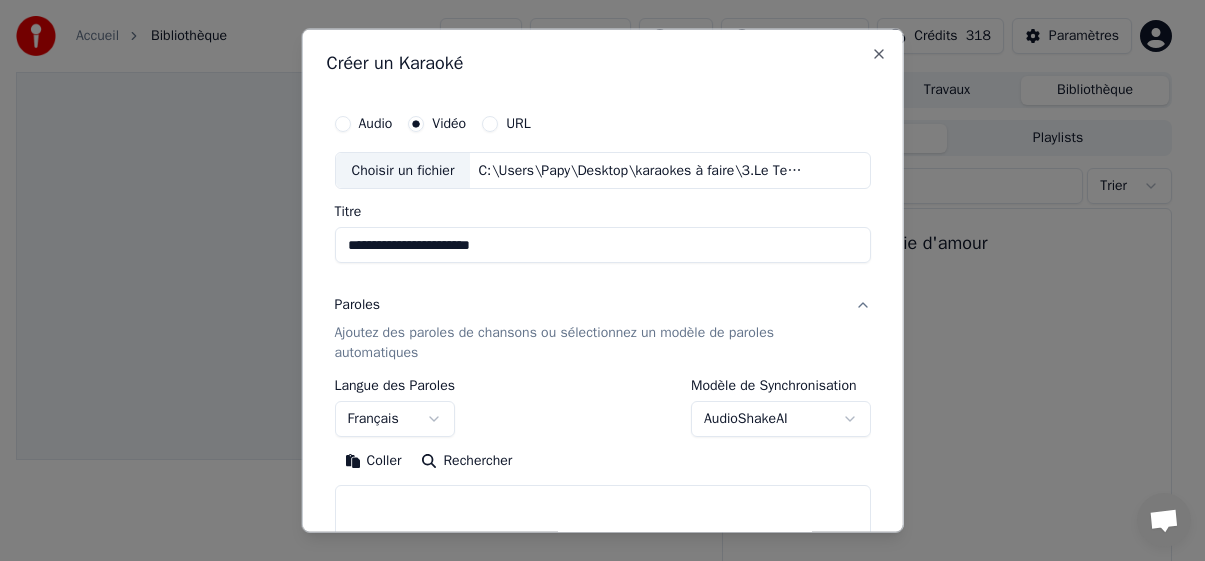 drag, startPoint x: 385, startPoint y: 460, endPoint x: 444, endPoint y: 468, distance: 59.5399 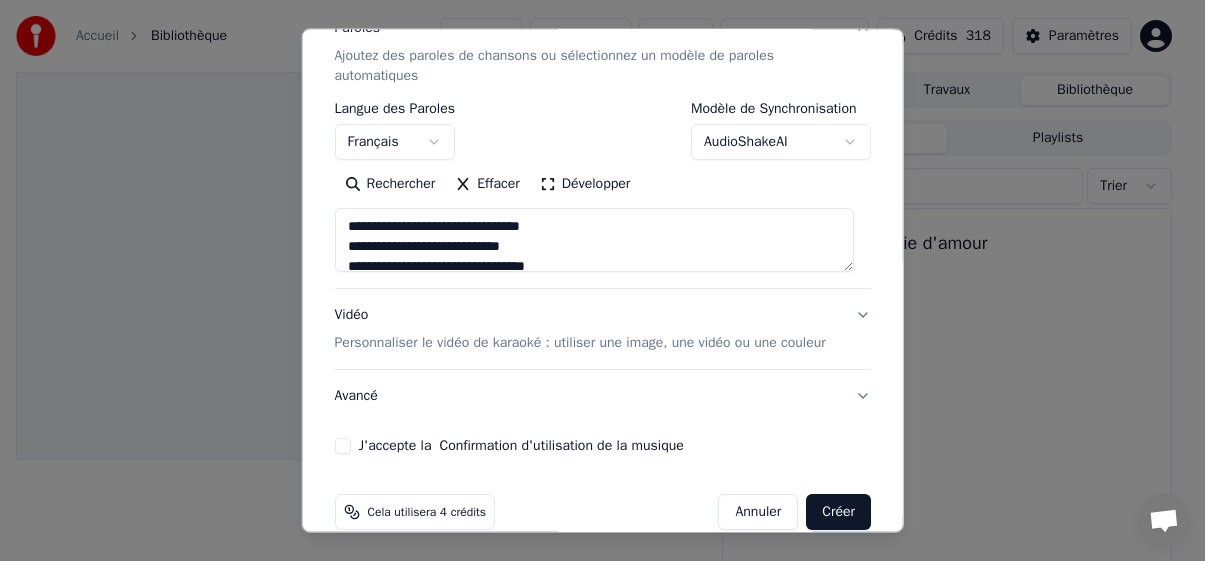 scroll, scrollTop: 327, scrollLeft: 0, axis: vertical 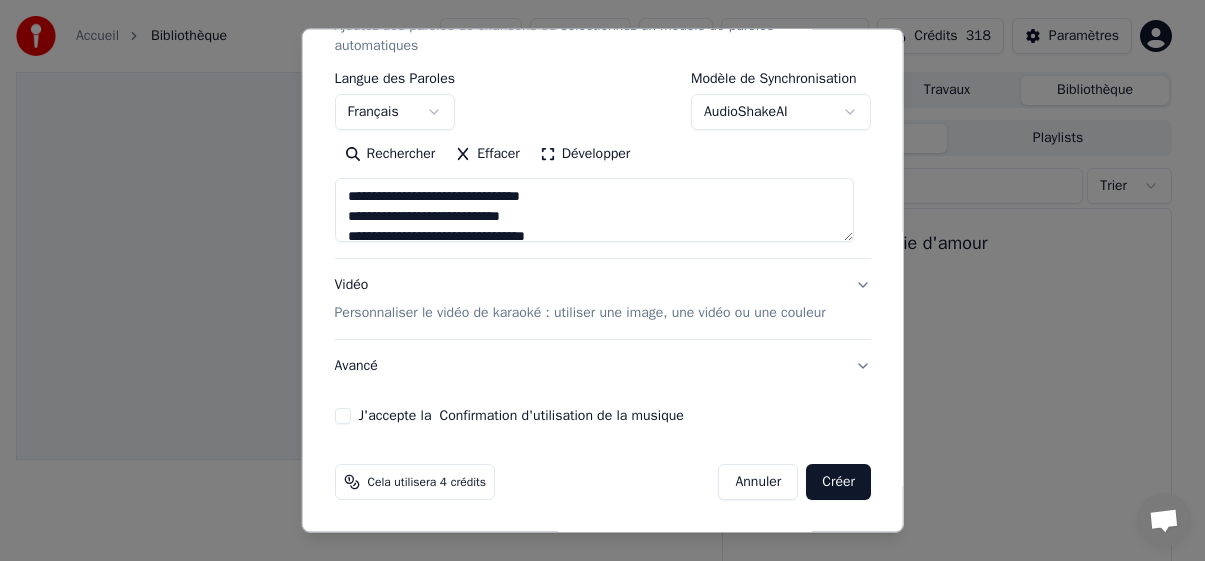 click on "J'accepte la   Confirmation d'utilisation de la musique" at bounding box center (342, 416) 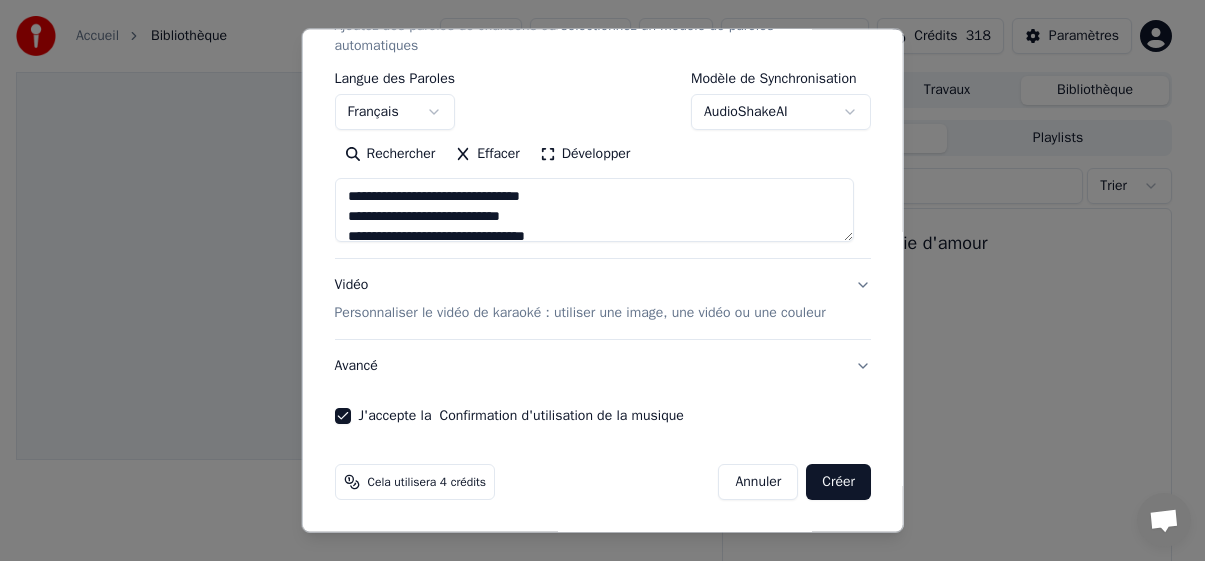 click on "Créer" at bounding box center [838, 482] 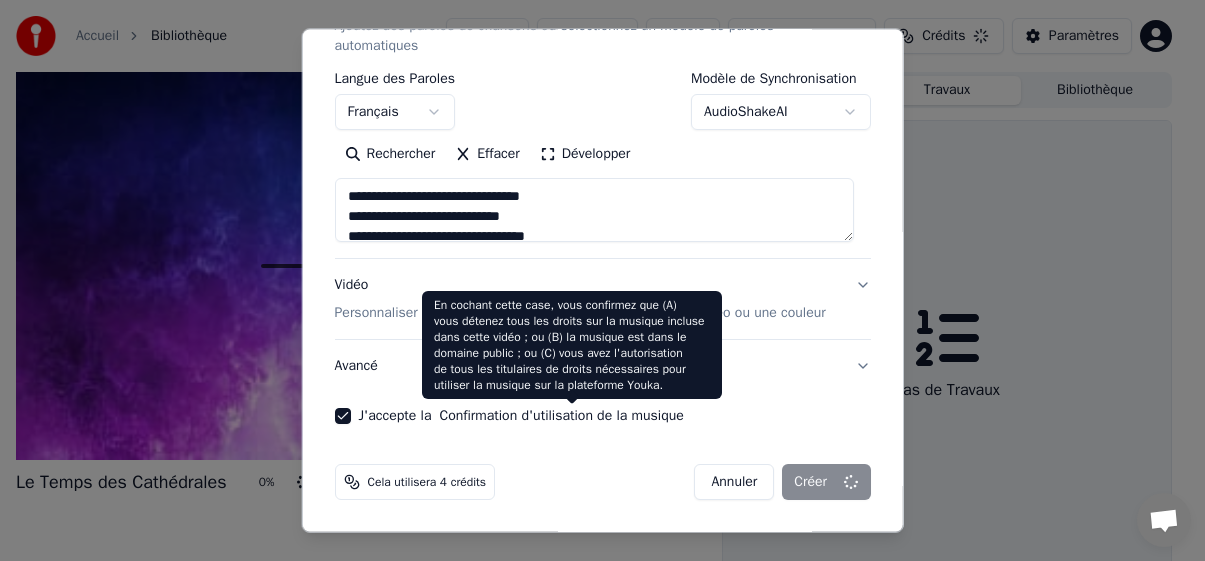 type on "**********" 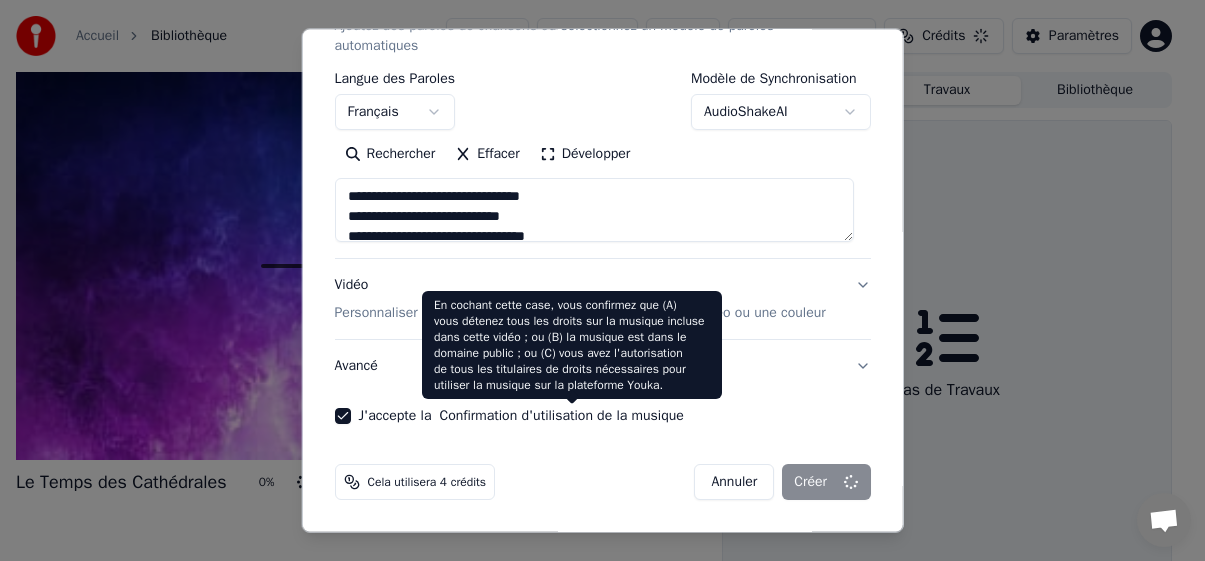 type 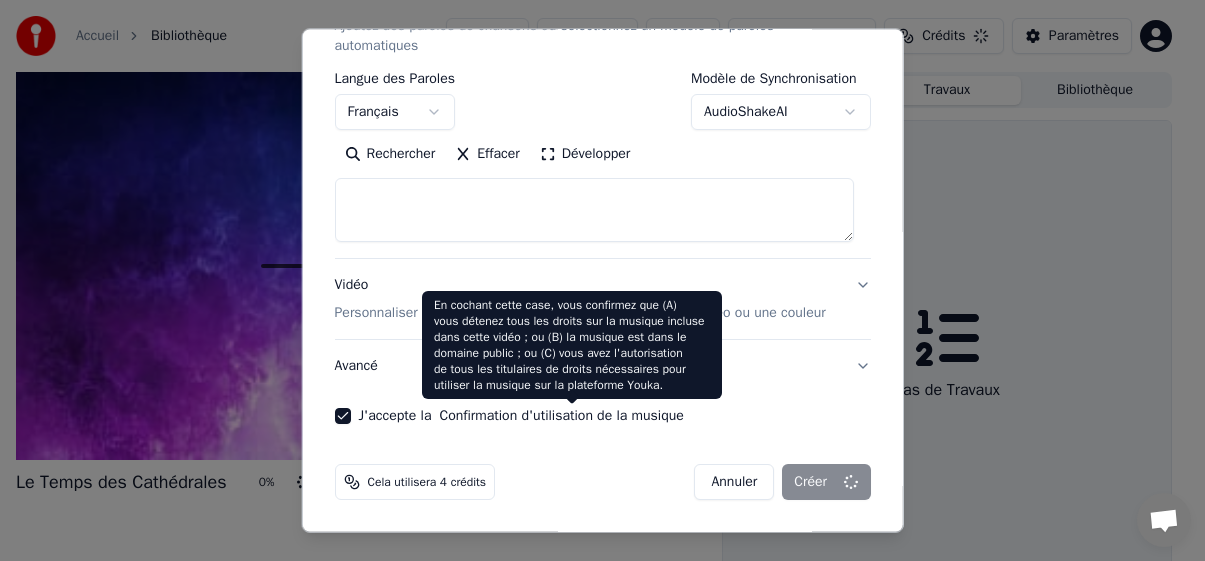 select 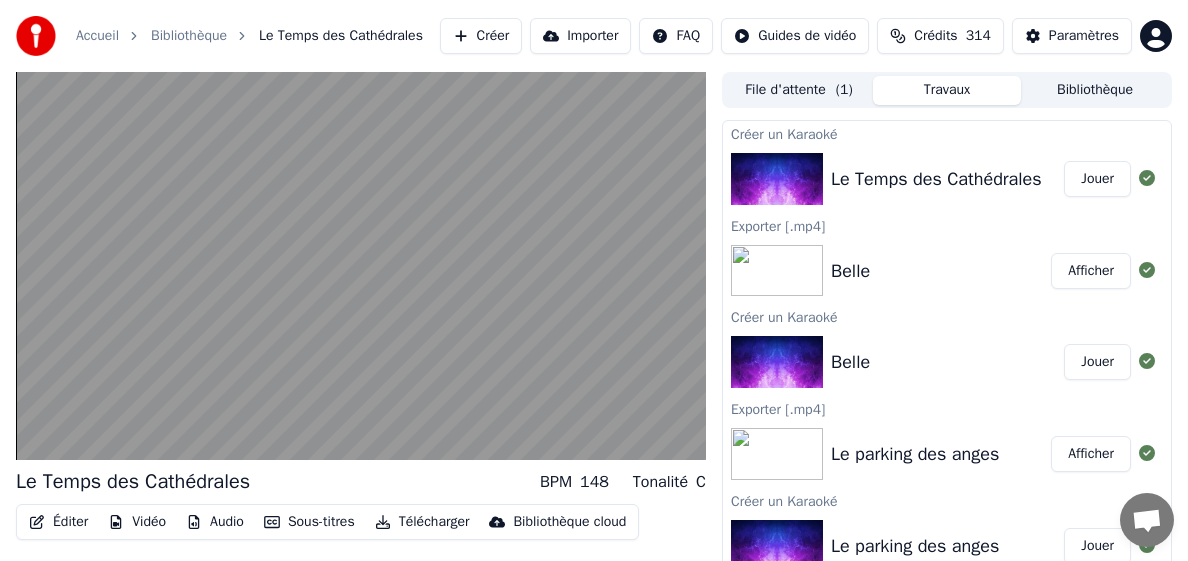 click on "Éditer Vidéo Audio Sous-titres Télécharger Bibliothèque cloud Synchronisation manuelle Télécharger la vidéo Ouvrir l'Ecran Duplicata" at bounding box center (361, 560) 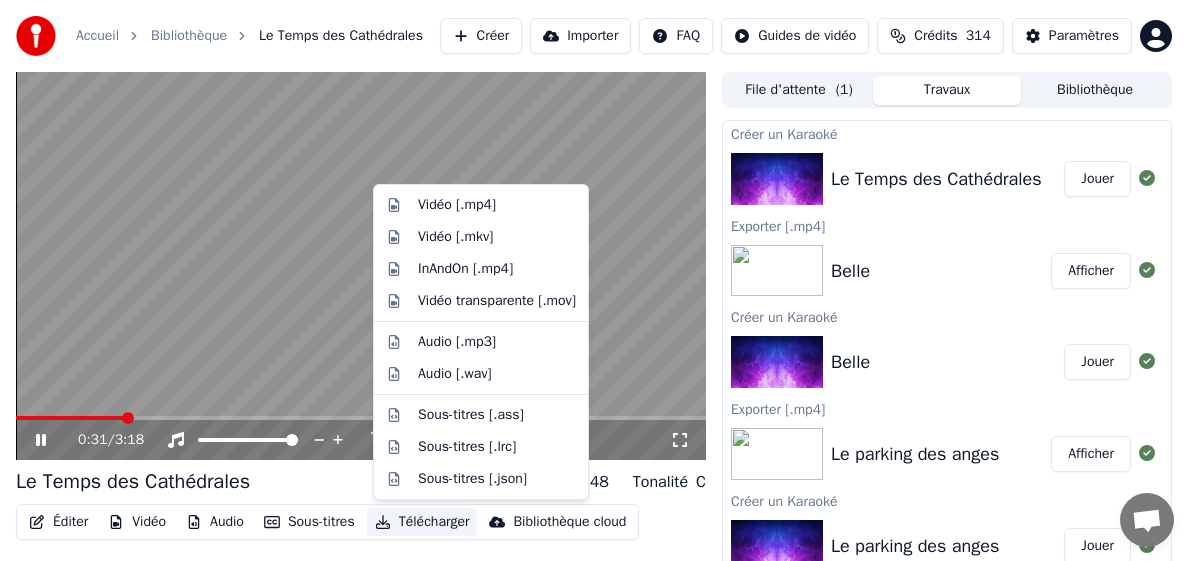 click on "Télécharger" at bounding box center [422, 522] 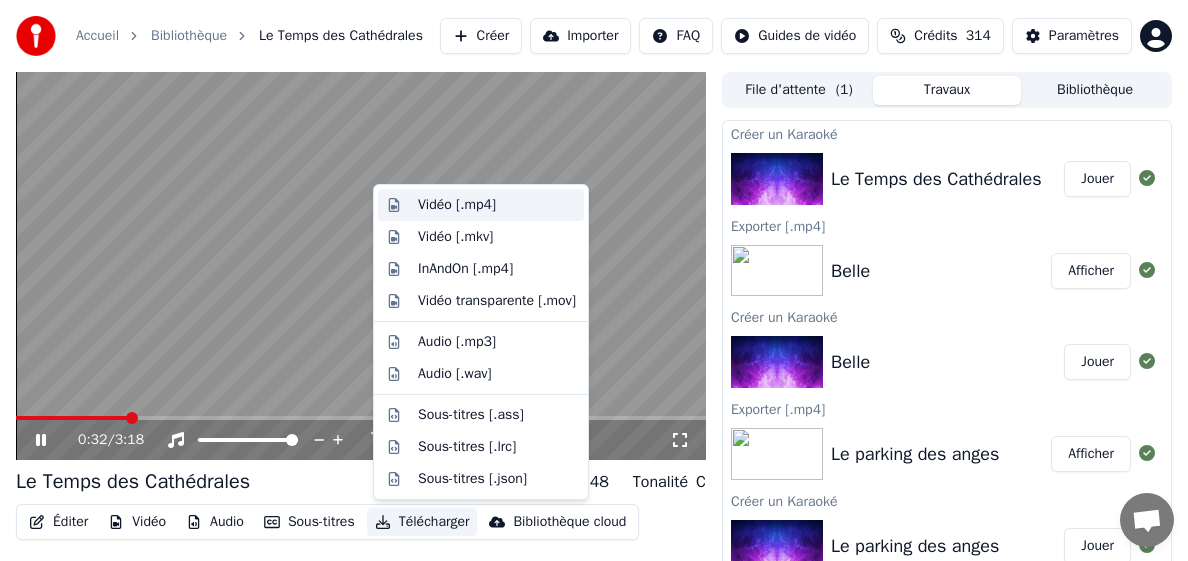 click on "Vidéo [.mp4]" at bounding box center (457, 205) 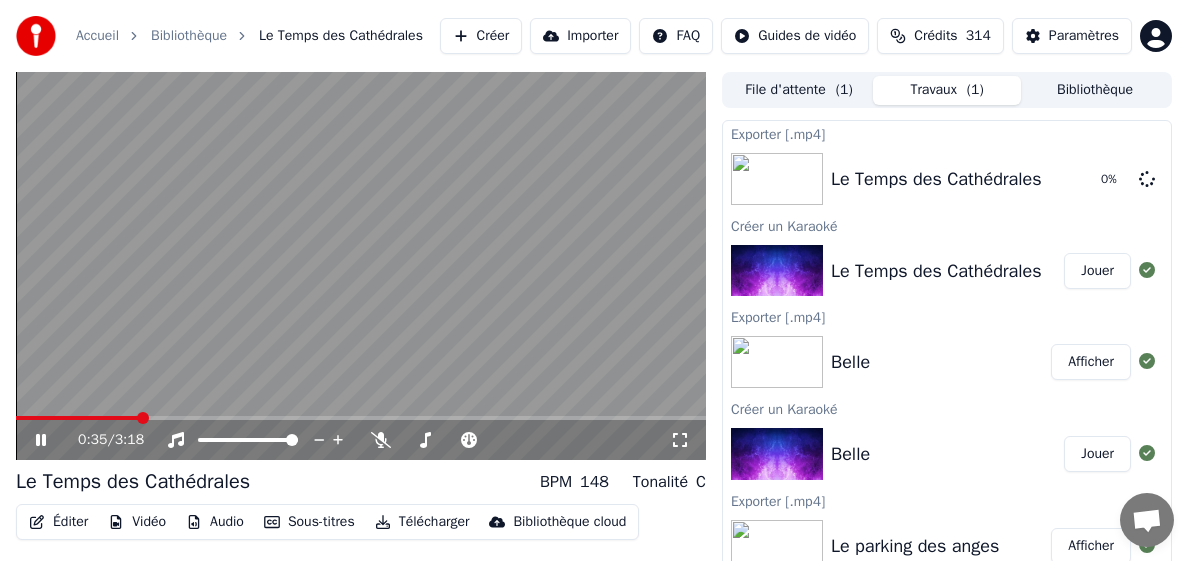 click 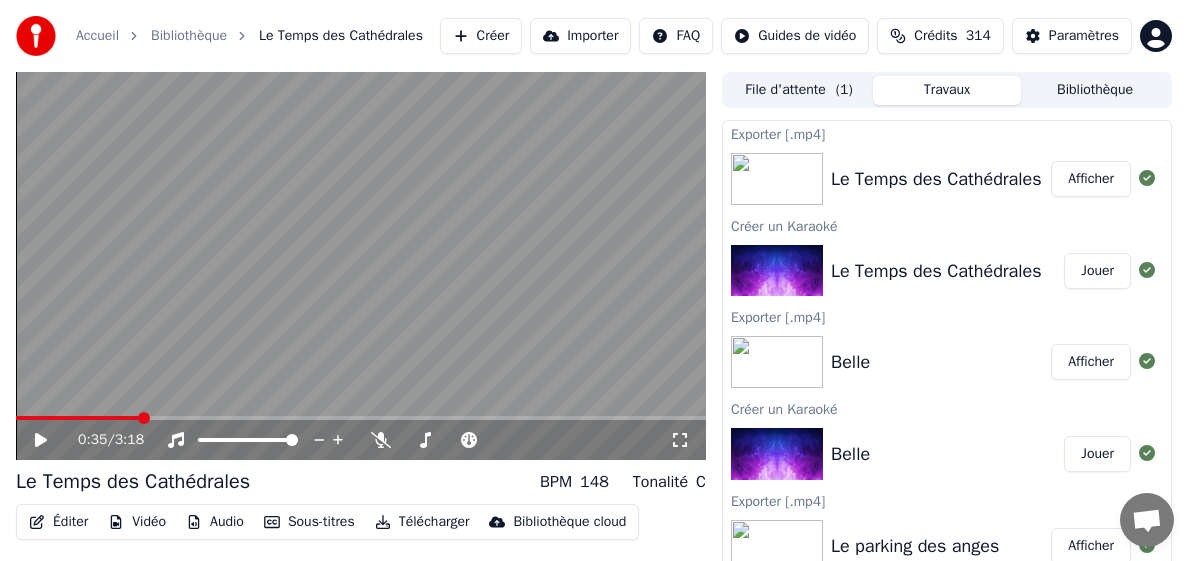 click on "Bibliothèque" at bounding box center (1095, 90) 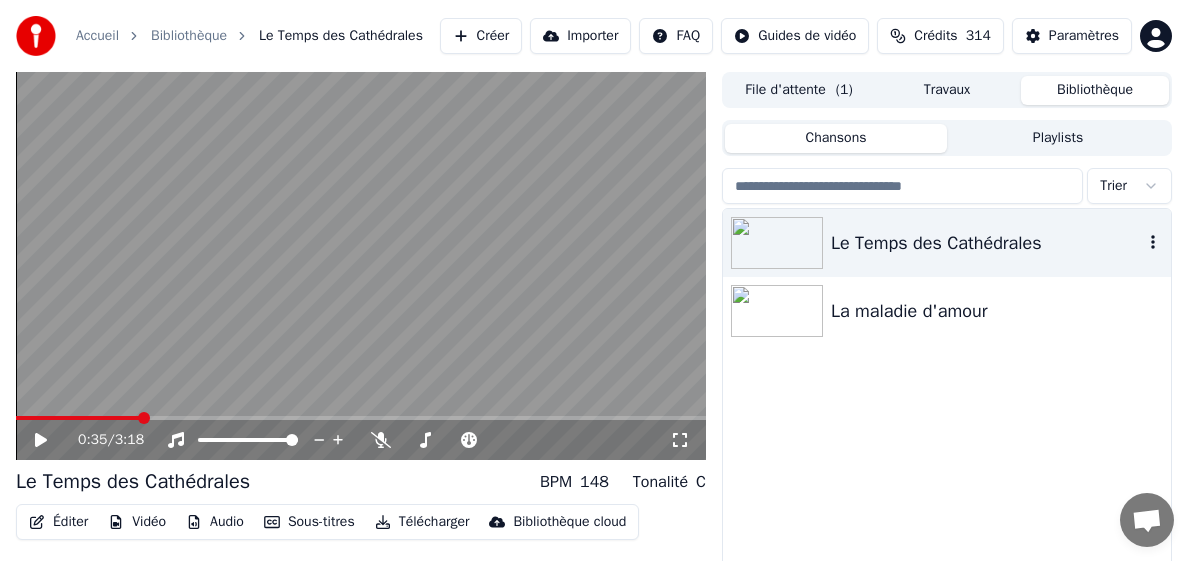click 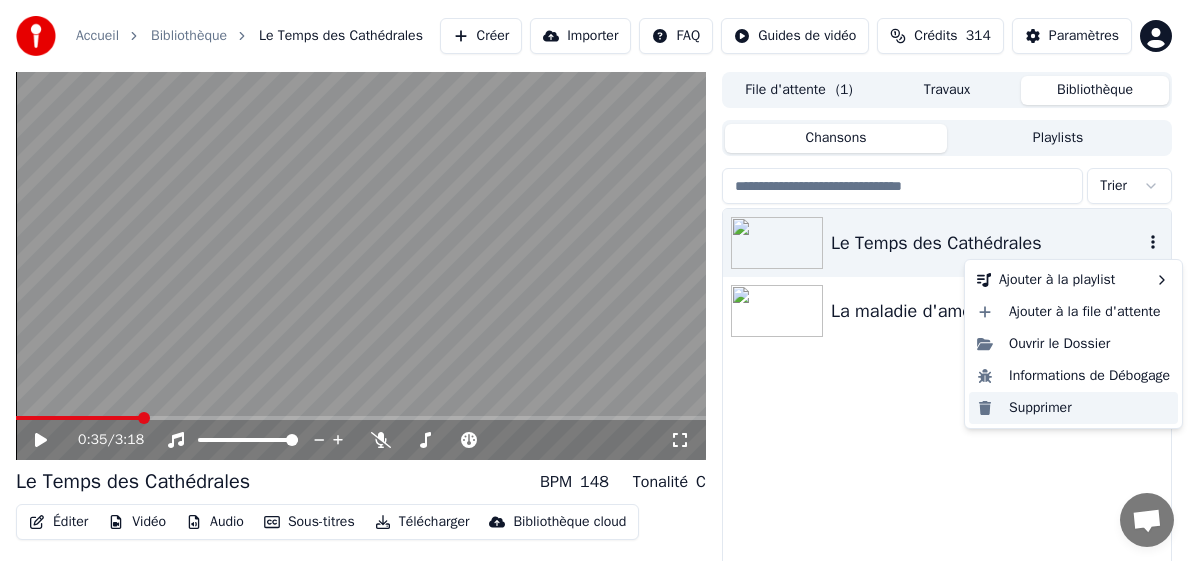 click on "Supprimer" at bounding box center [1073, 408] 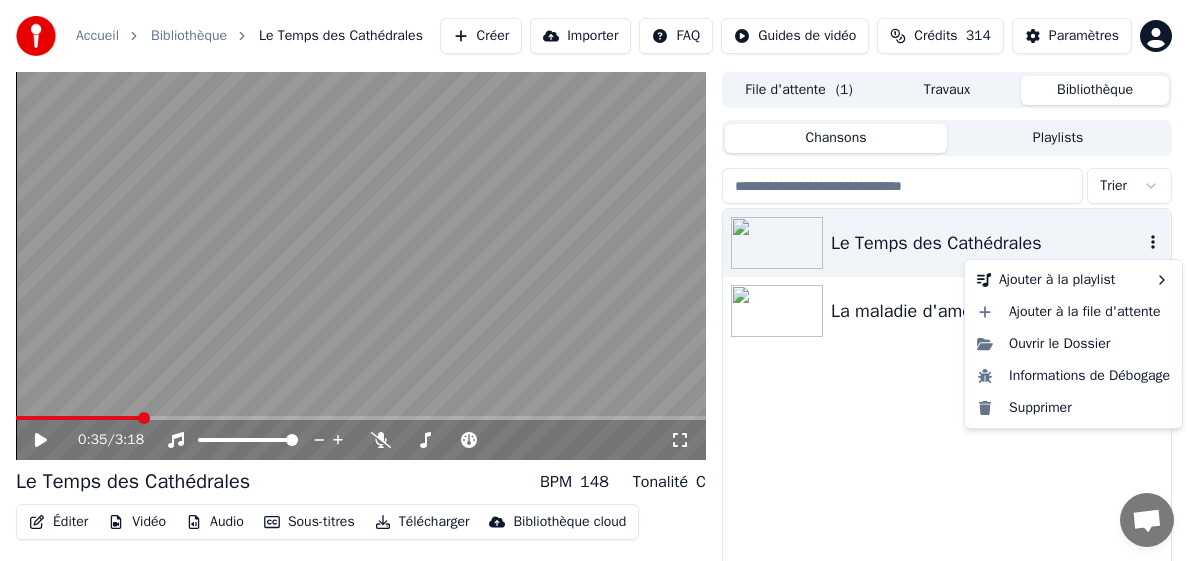 click 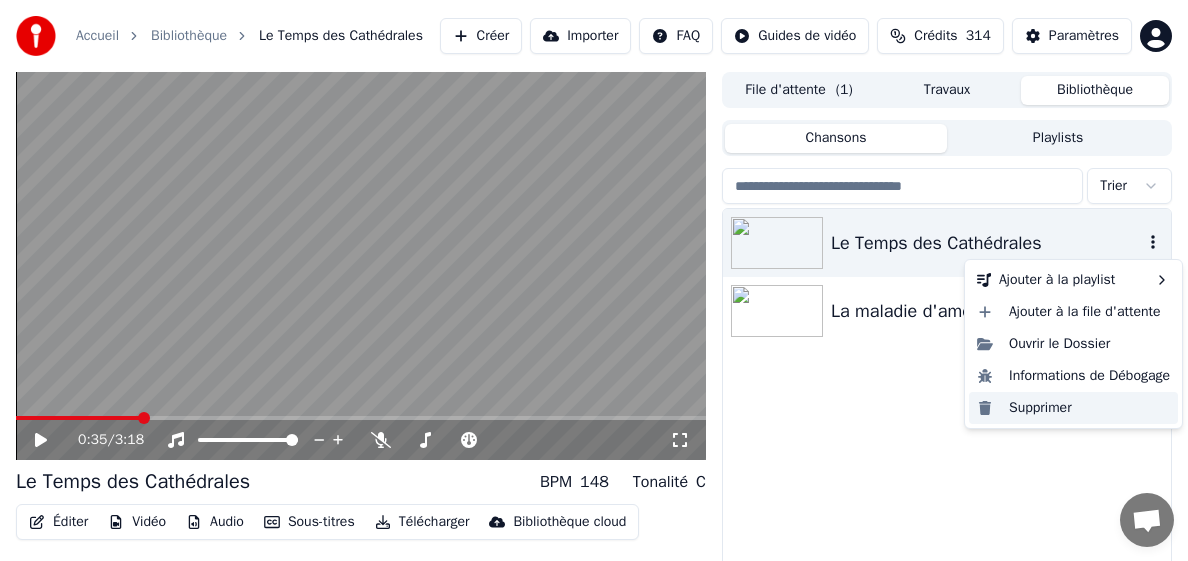 click on "Supprimer" at bounding box center [1073, 408] 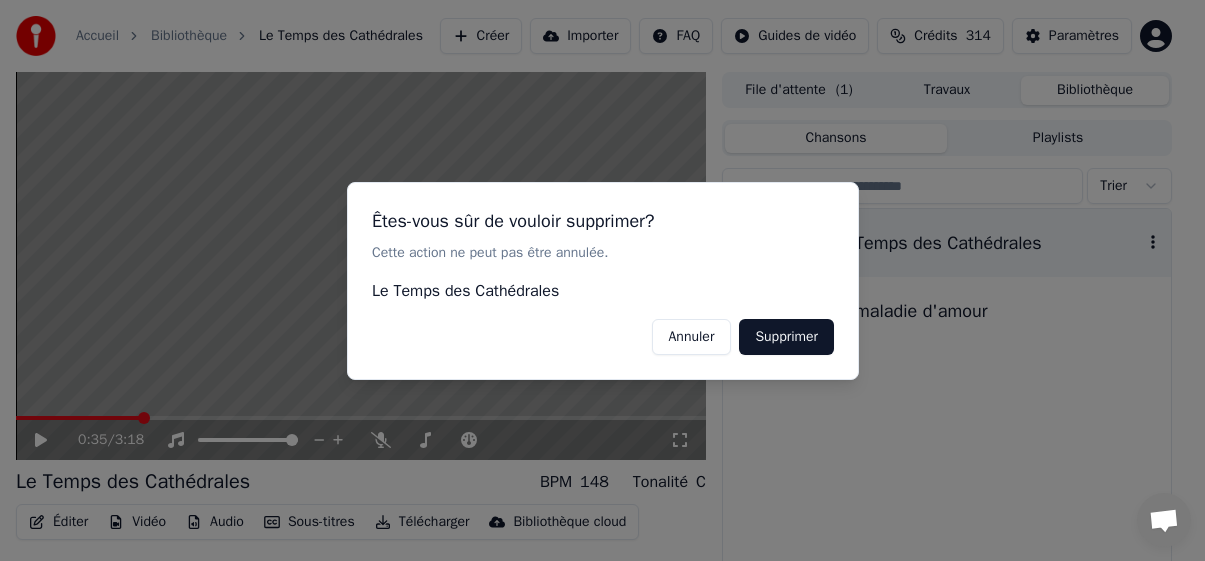 click on "Supprimer" at bounding box center [786, 336] 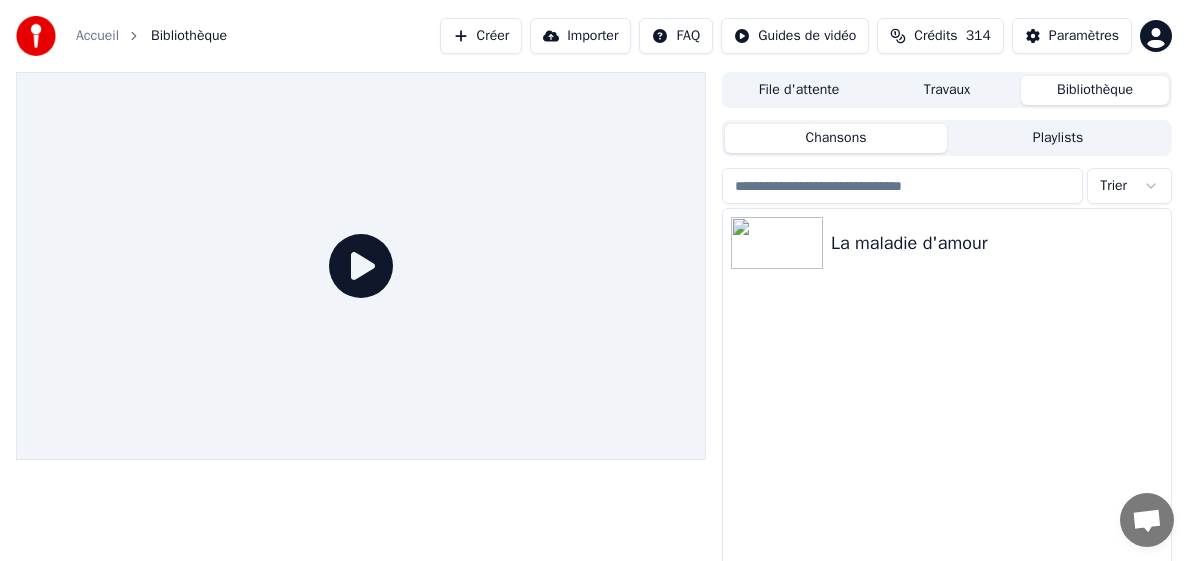 click at bounding box center [361, 266] 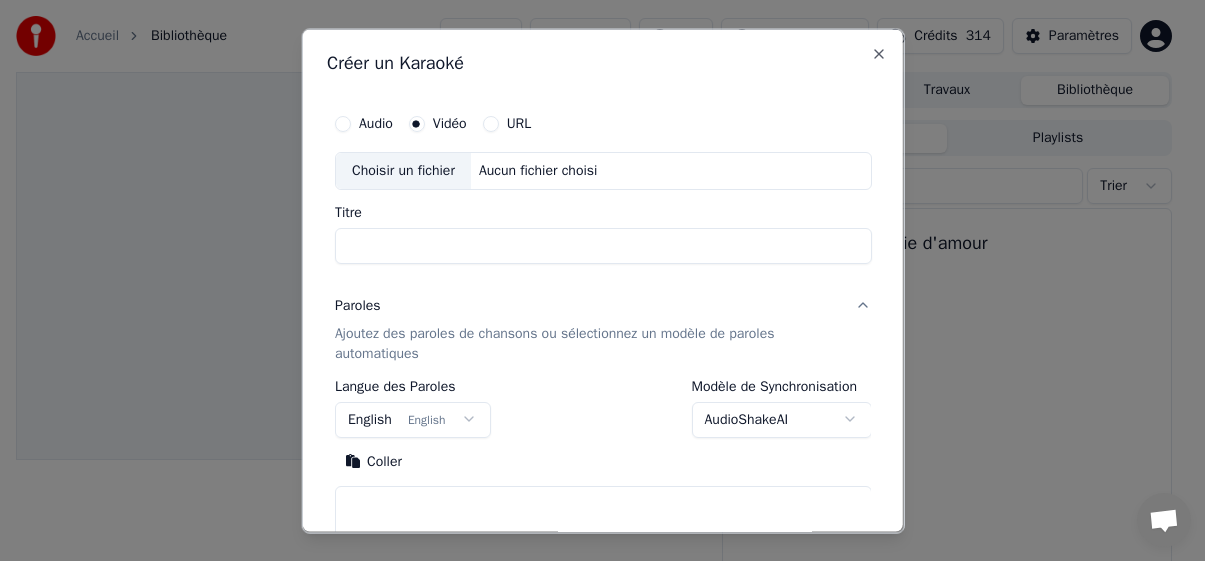 click on "**********" at bounding box center [602, 280] 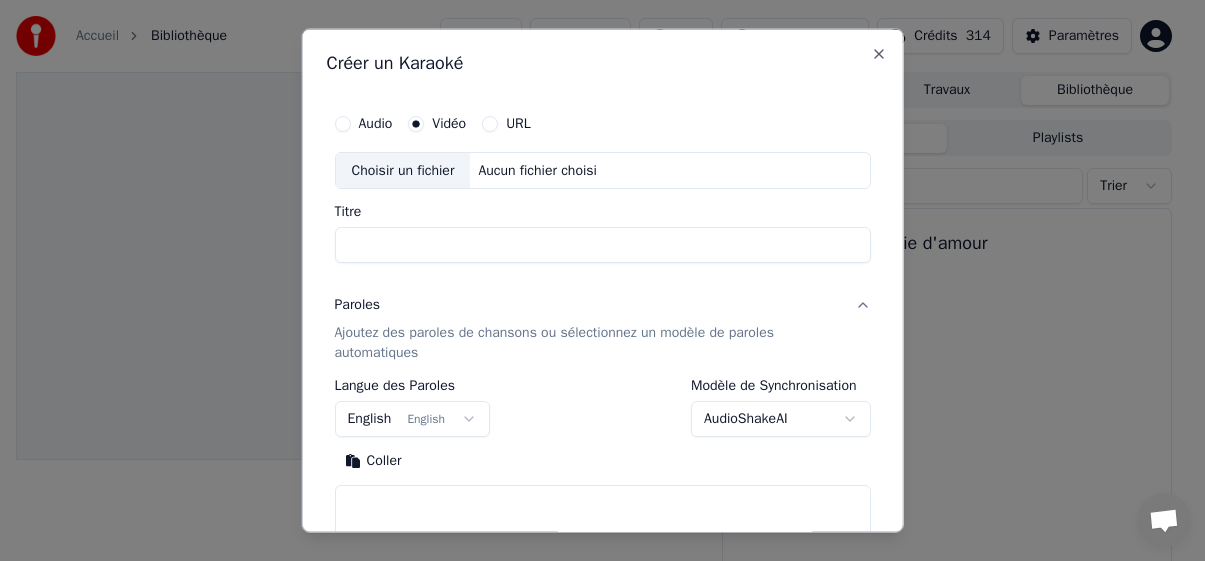 click on "Choisir un fichier" at bounding box center (402, 170) 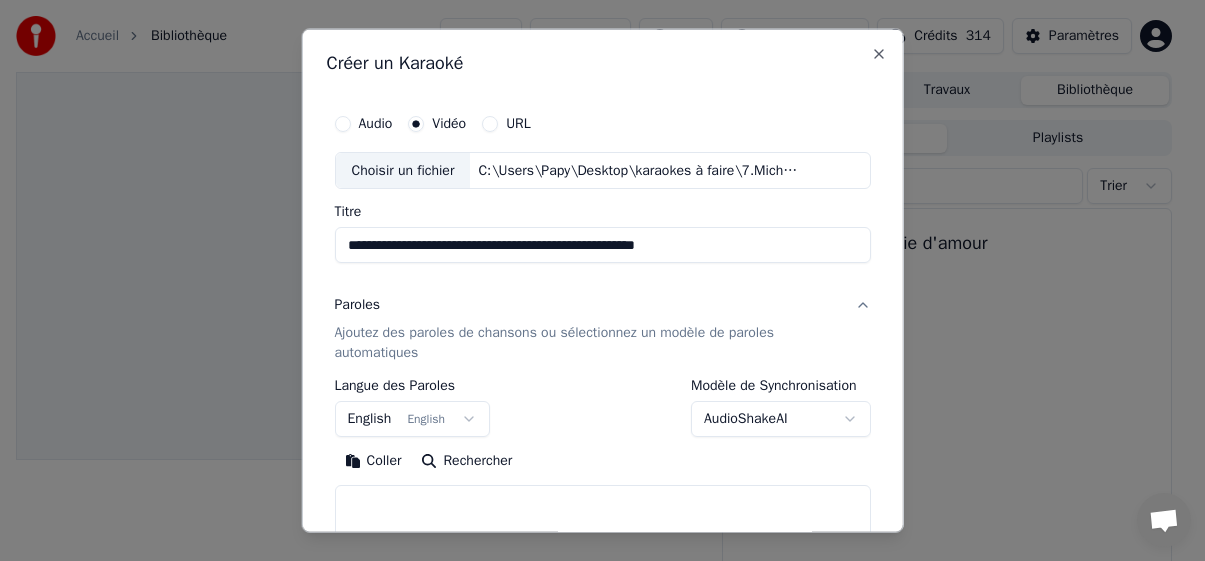 click on "**********" at bounding box center (602, 245) 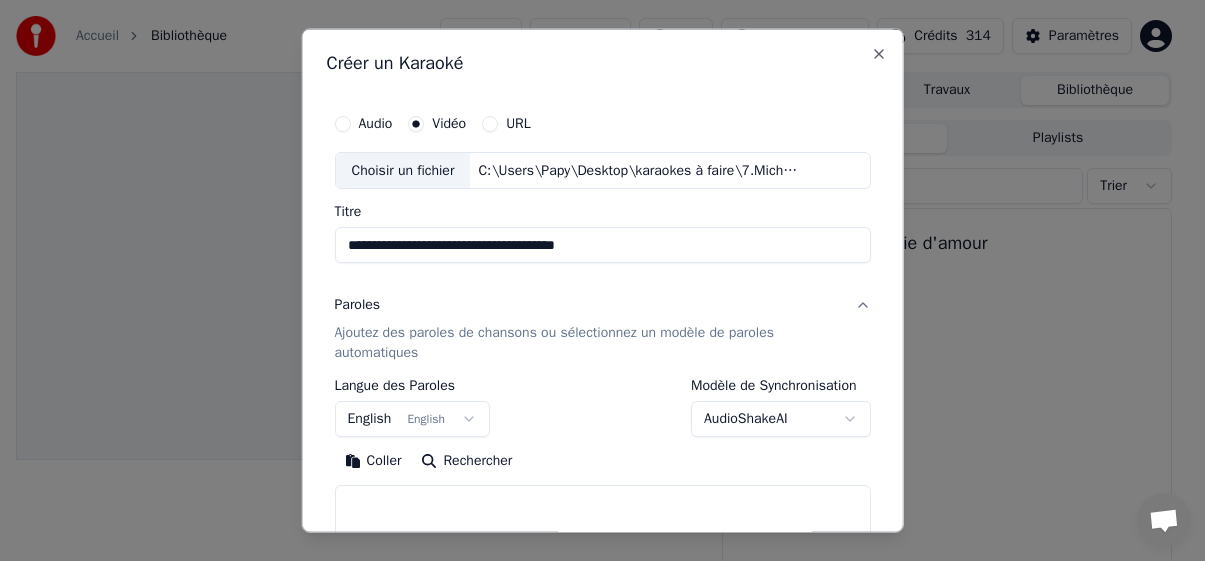 click on "**********" at bounding box center [602, 245] 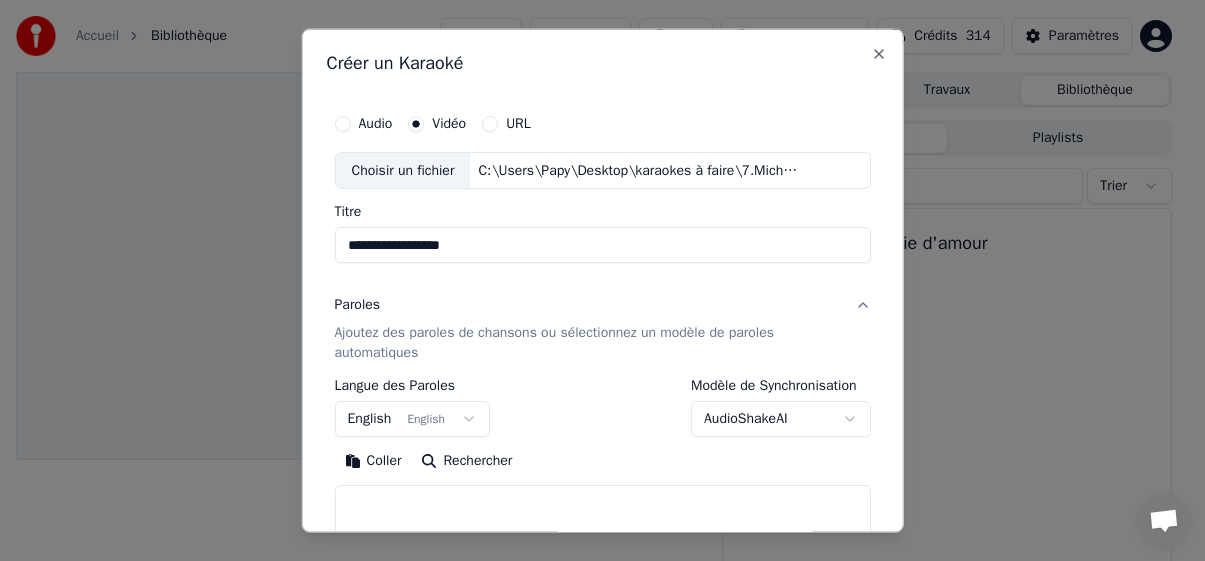 type on "**********" 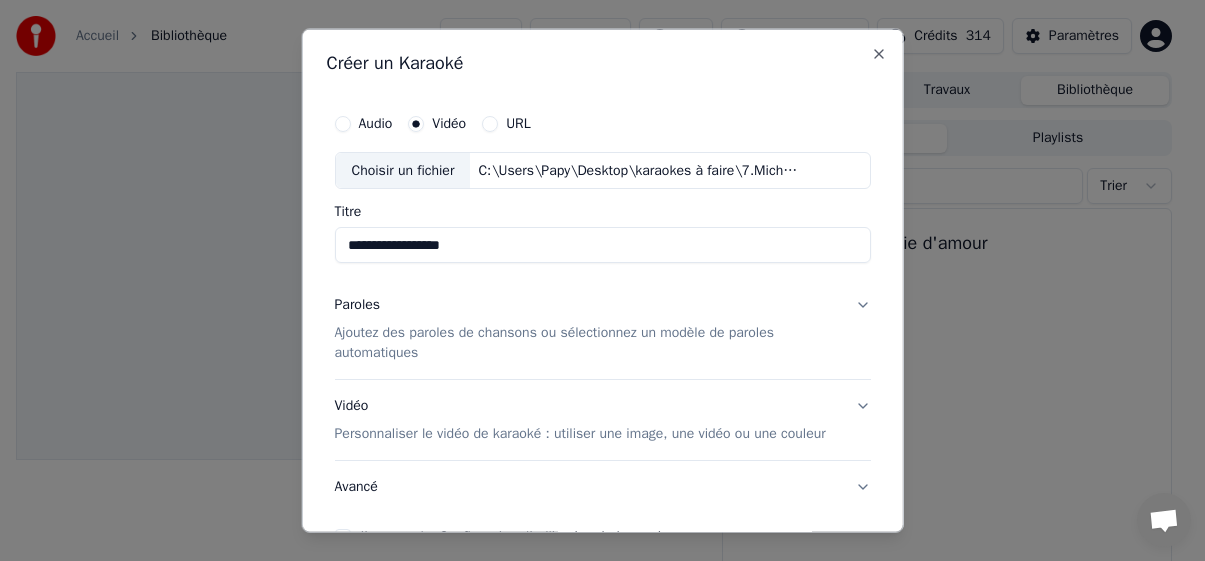 click on "Ajoutez des paroles de chansons ou sélectionnez un modèle de paroles automatiques" at bounding box center [586, 343] 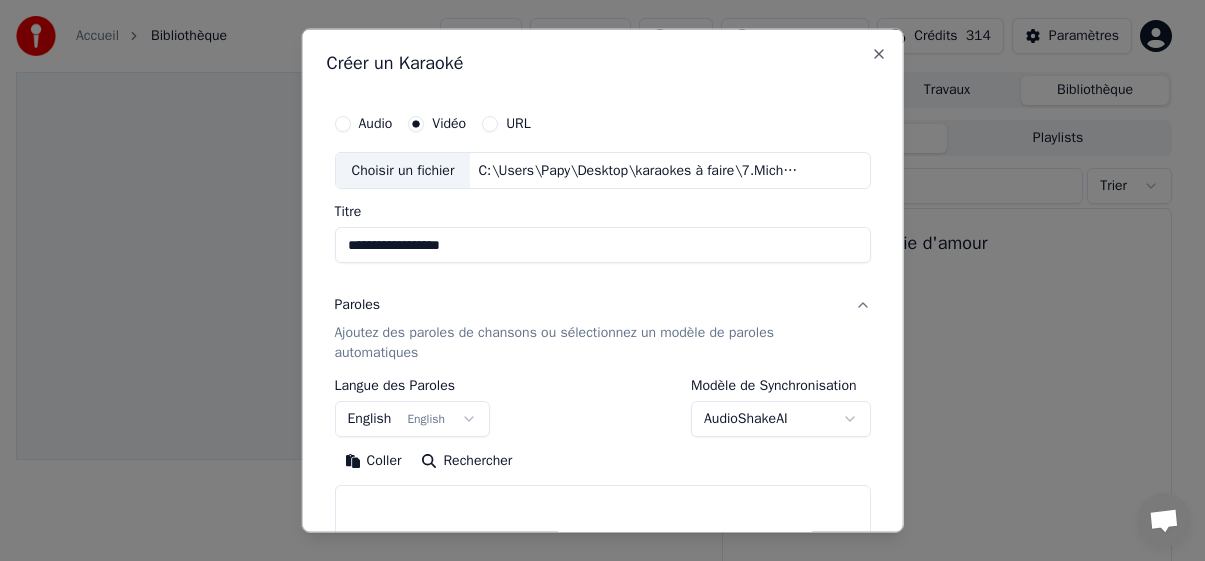 click on "**********" at bounding box center (594, 280) 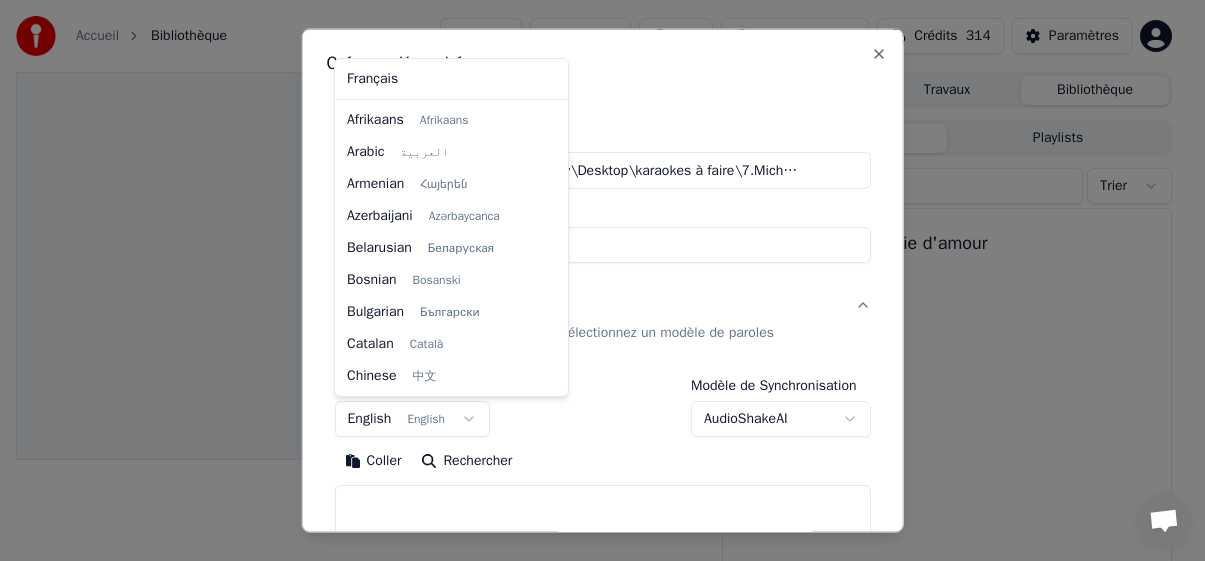 scroll, scrollTop: 160, scrollLeft: 0, axis: vertical 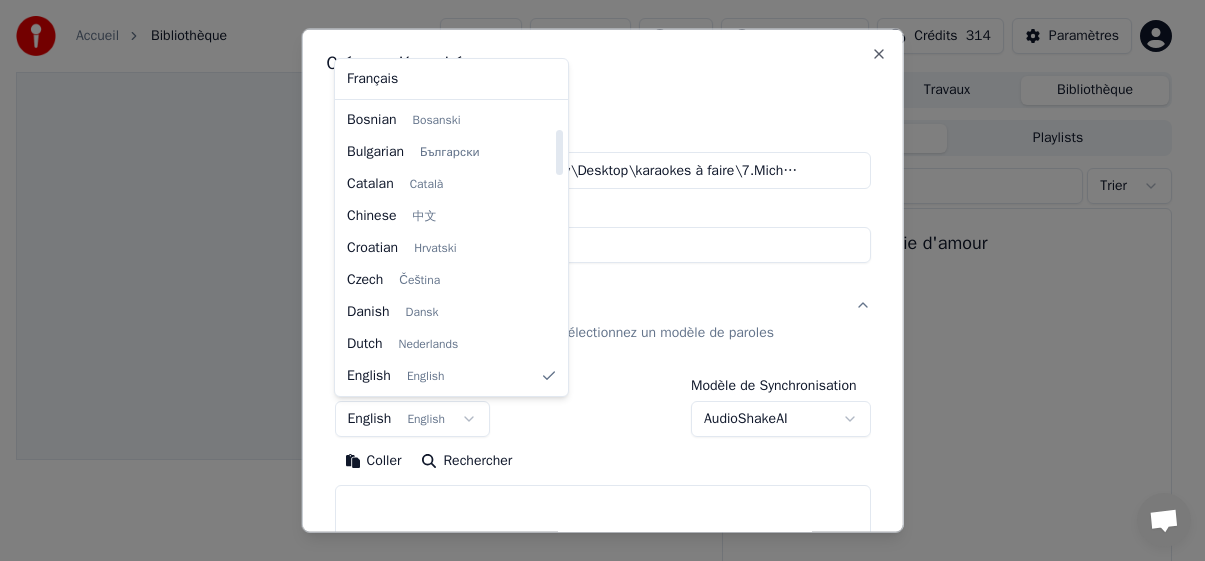 select on "**" 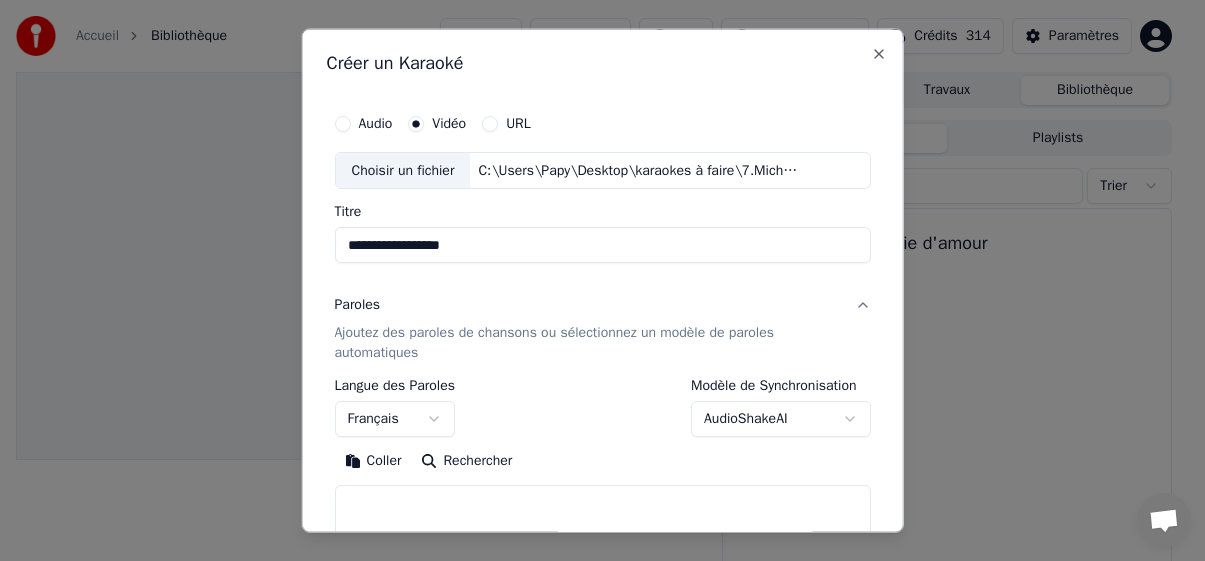 drag, startPoint x: 379, startPoint y: 468, endPoint x: 398, endPoint y: 459, distance: 21.023796 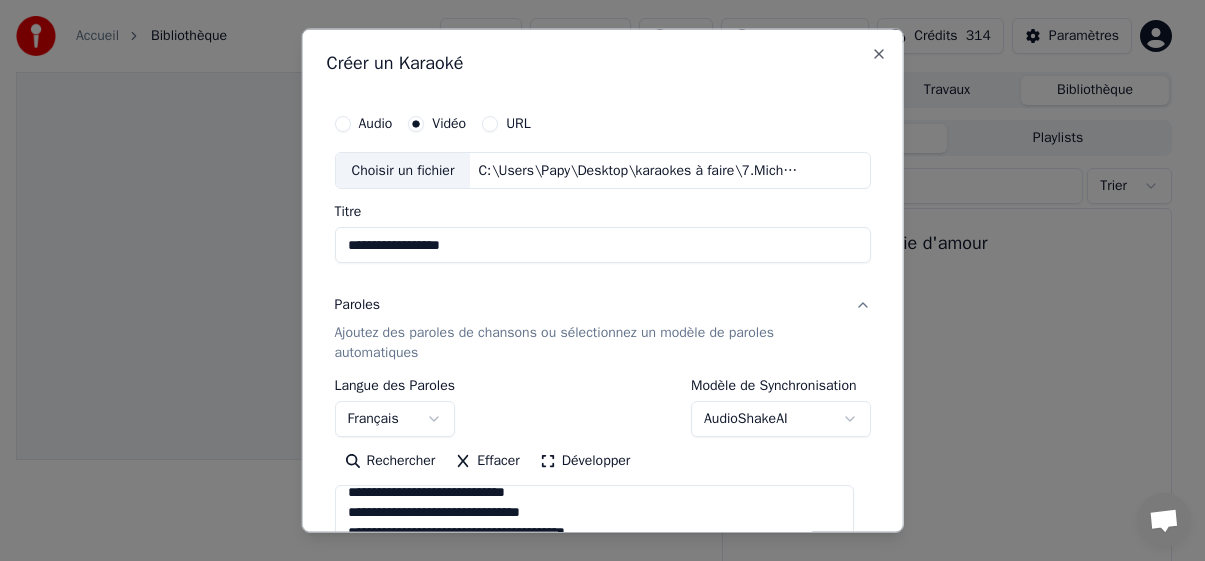 scroll, scrollTop: 973, scrollLeft: 0, axis: vertical 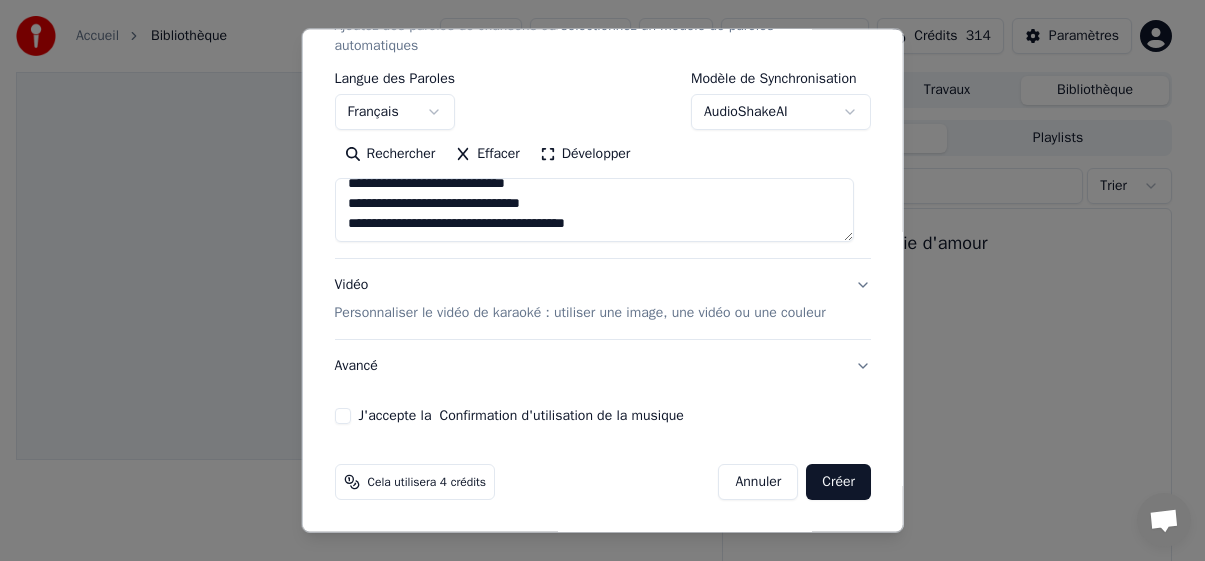 click on "**********" at bounding box center [602, 110] 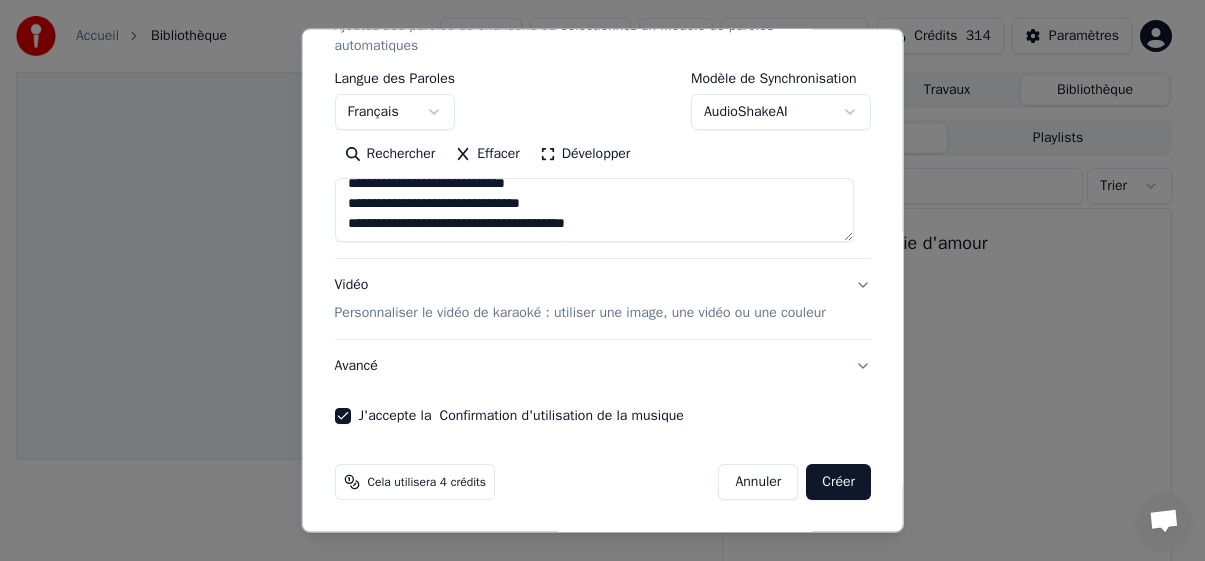click on "Créer" at bounding box center [838, 482] 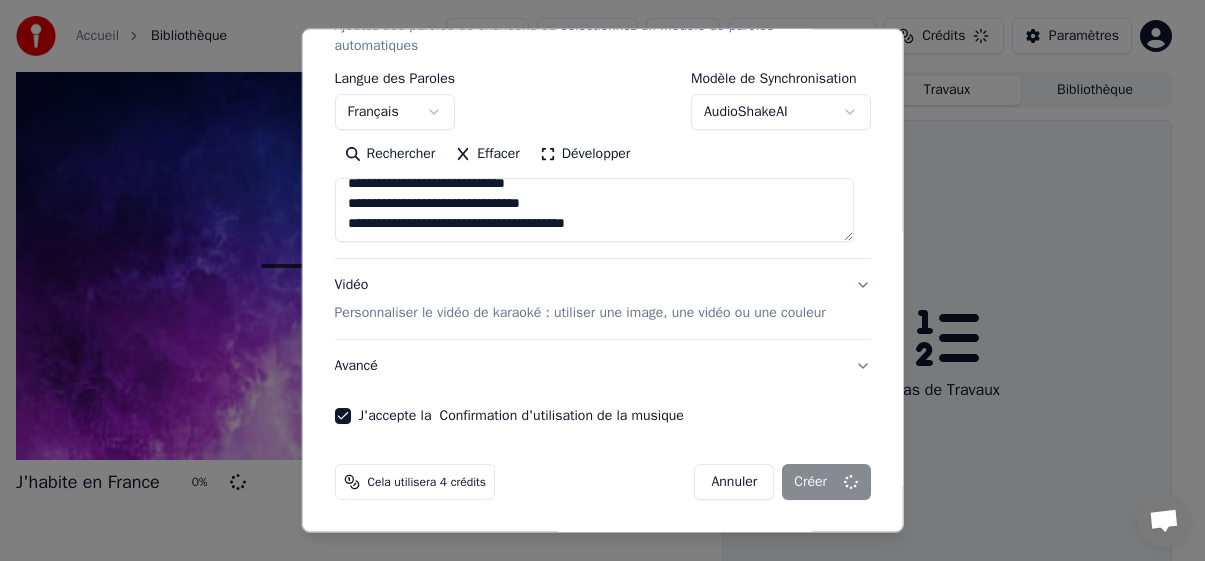 type on "**********" 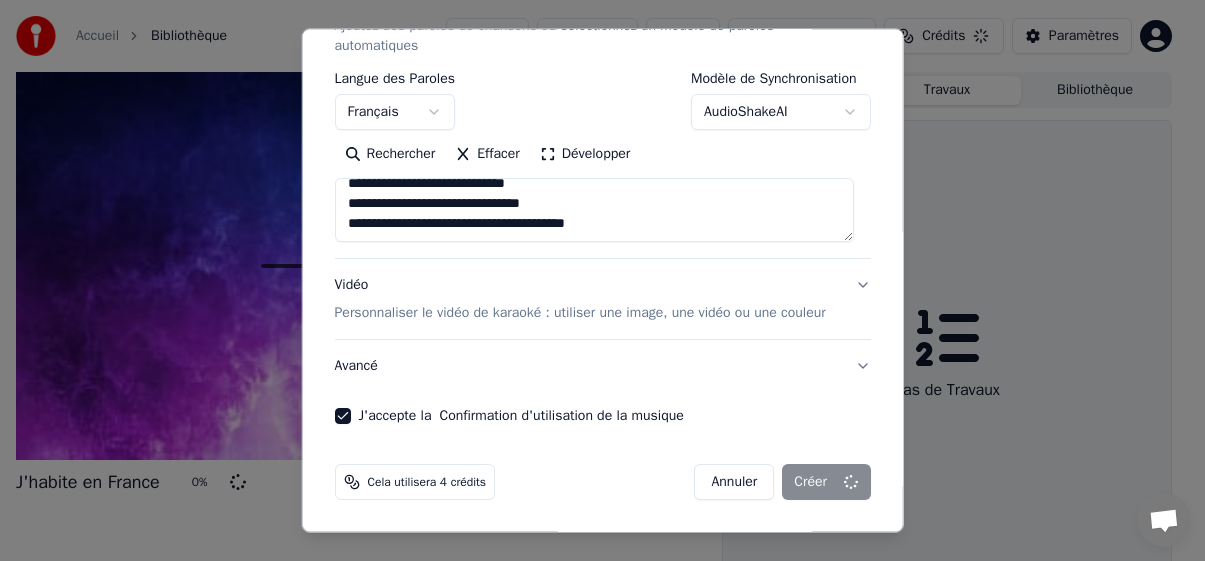 type 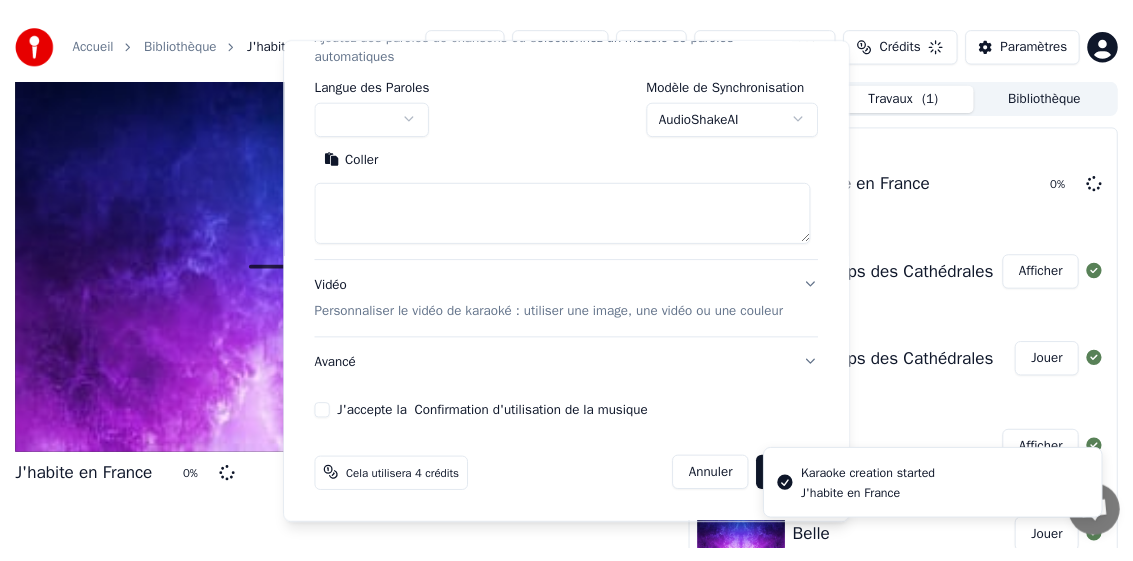 scroll, scrollTop: 0, scrollLeft: 0, axis: both 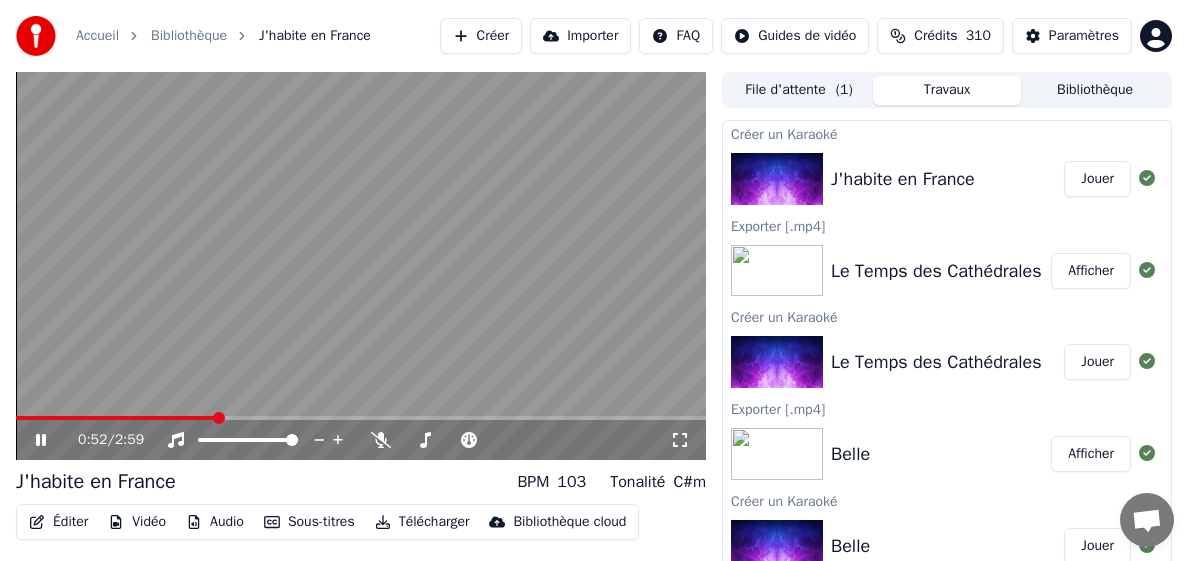 drag, startPoint x: 37, startPoint y: 436, endPoint x: 50, endPoint y: 430, distance: 14.3178215 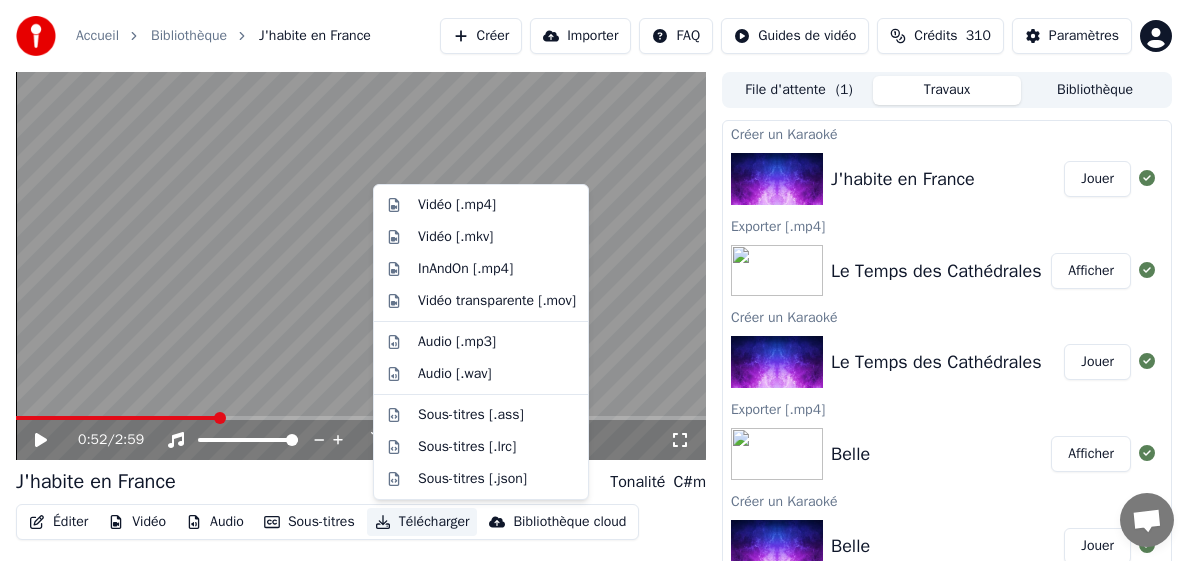 click on "Télécharger" at bounding box center [422, 522] 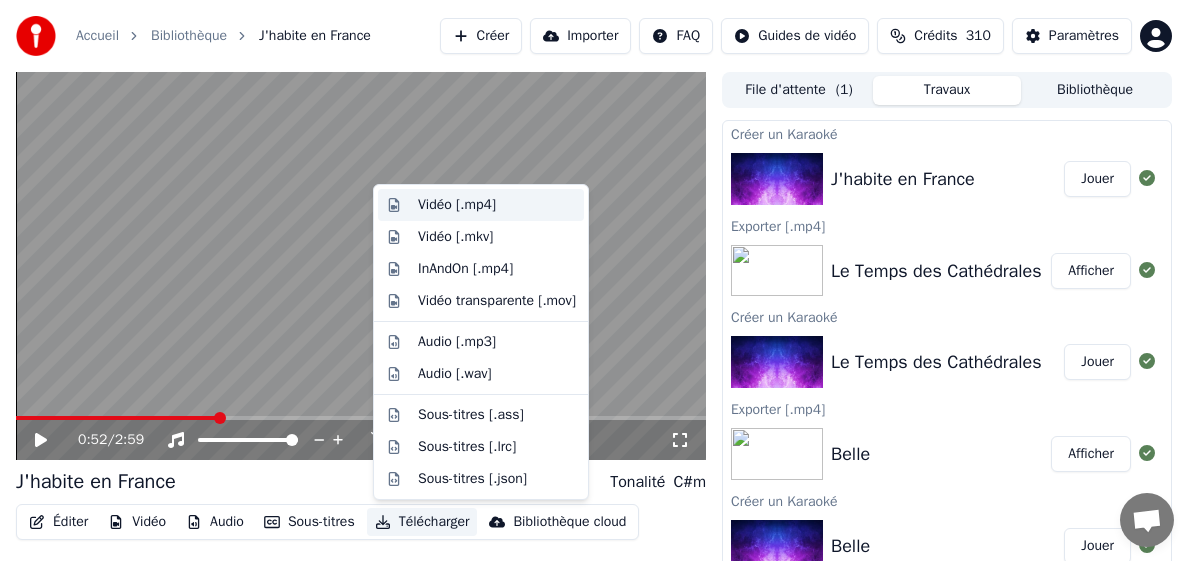 click on "Vidéo [.mp4]" at bounding box center [457, 205] 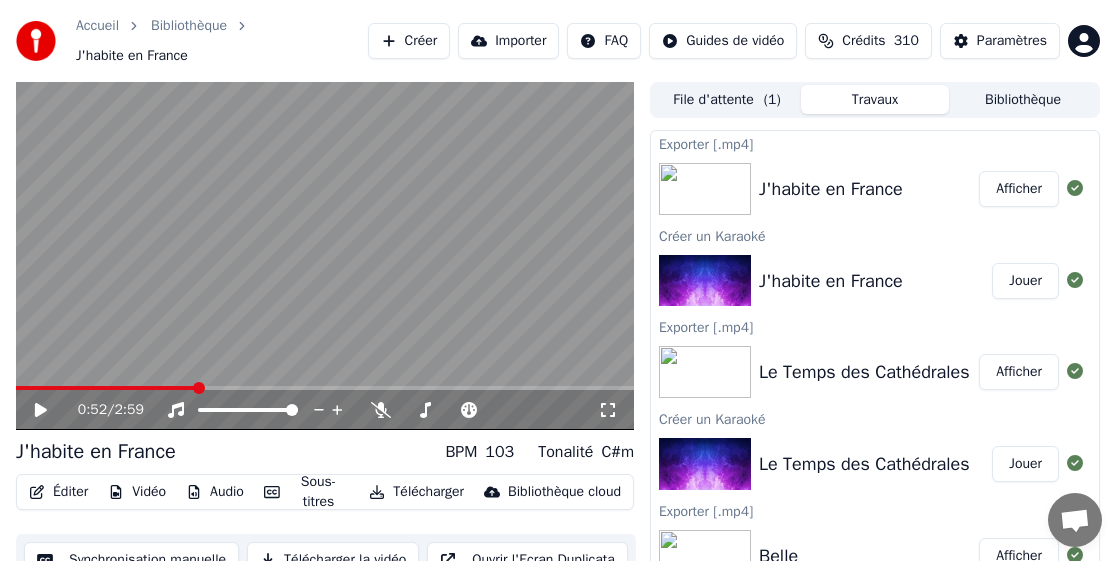 click on "Bibliothèque" at bounding box center [1023, 99] 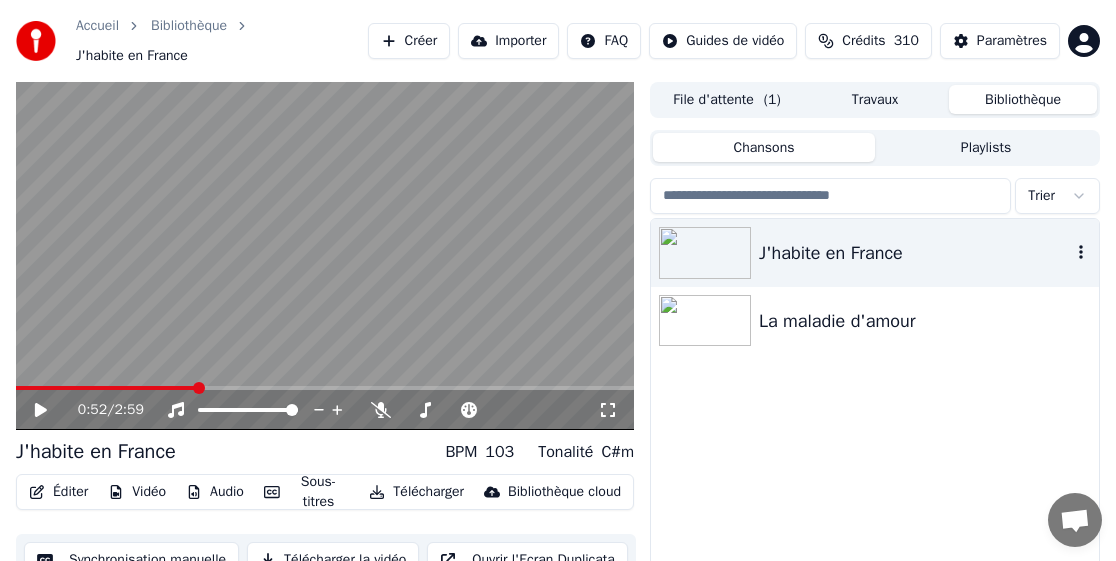 click 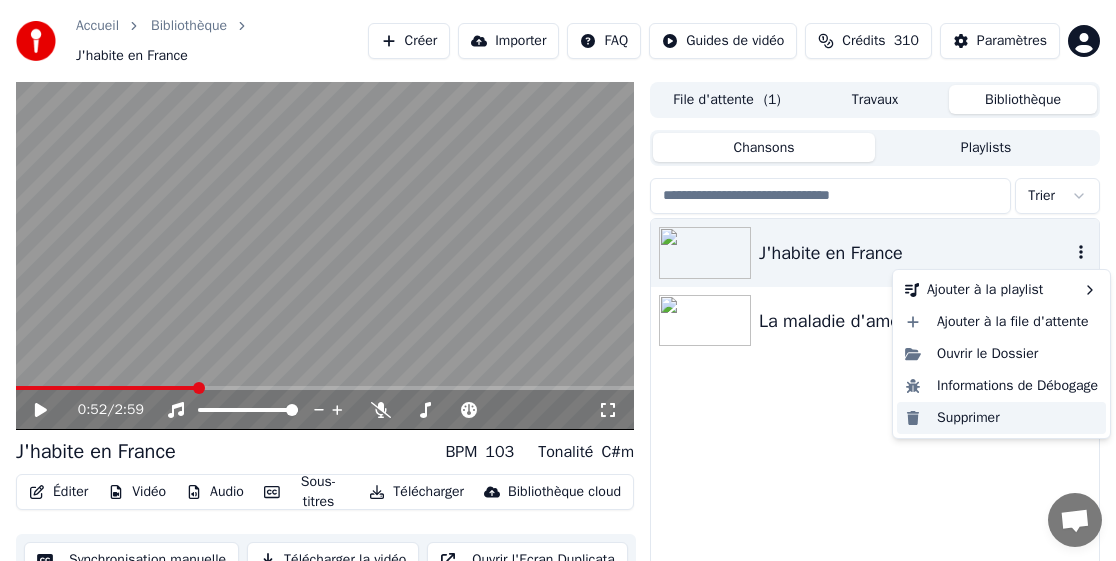 click on "Supprimer" at bounding box center (1001, 418) 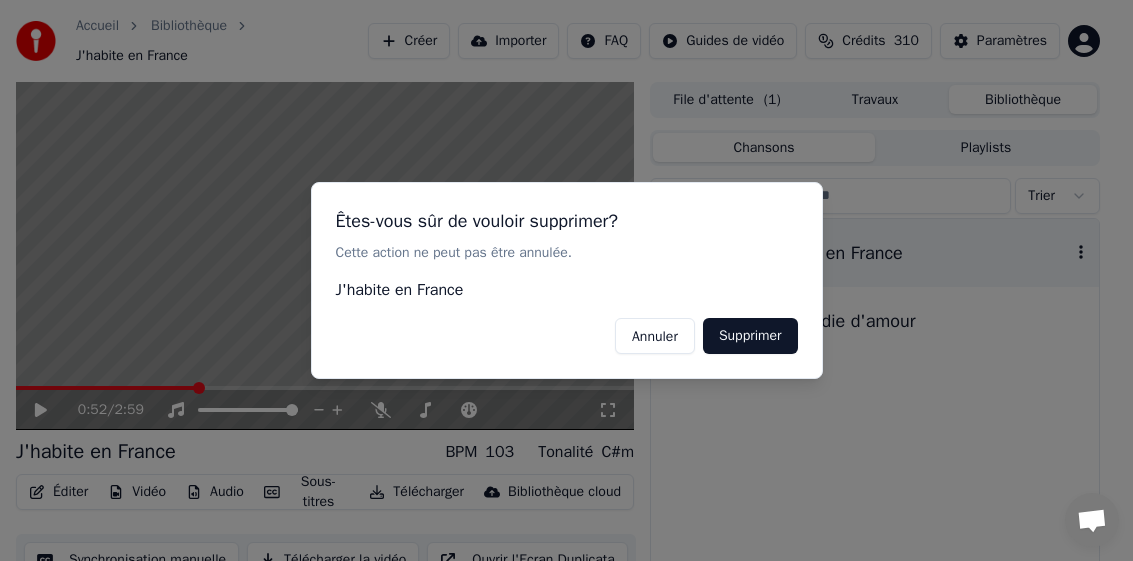 click on "Supprimer" at bounding box center [750, 336] 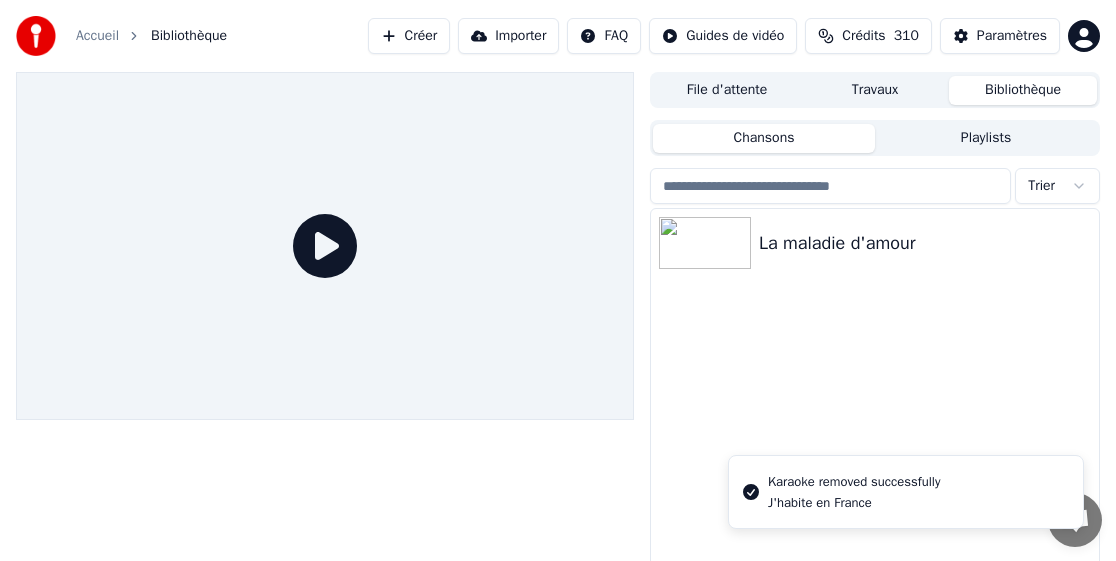 click on "Créer" at bounding box center [409, 36] 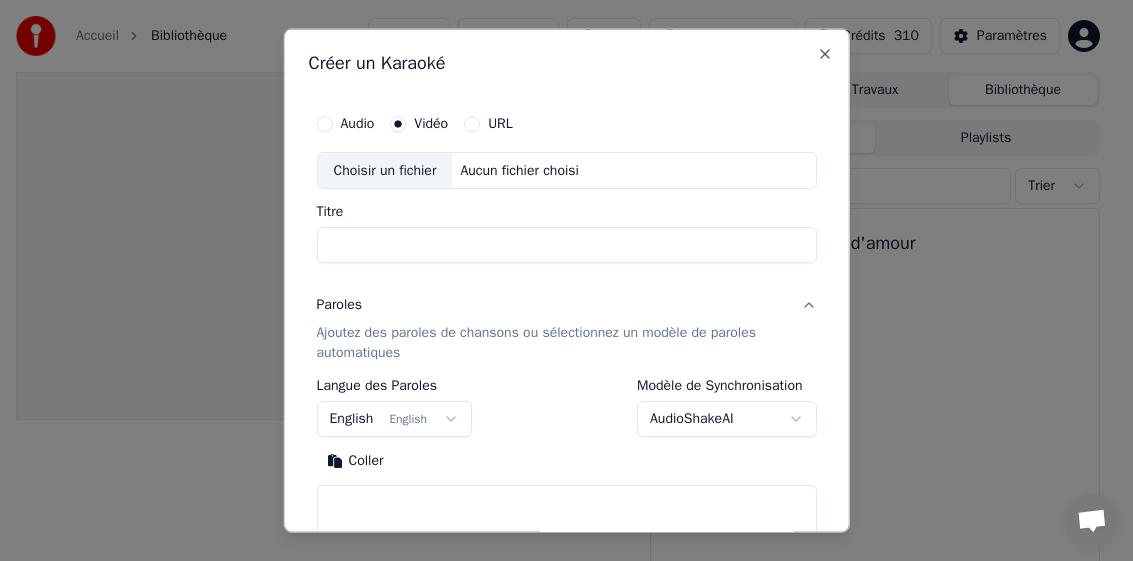 click on "Choisir un fichier" at bounding box center [384, 170] 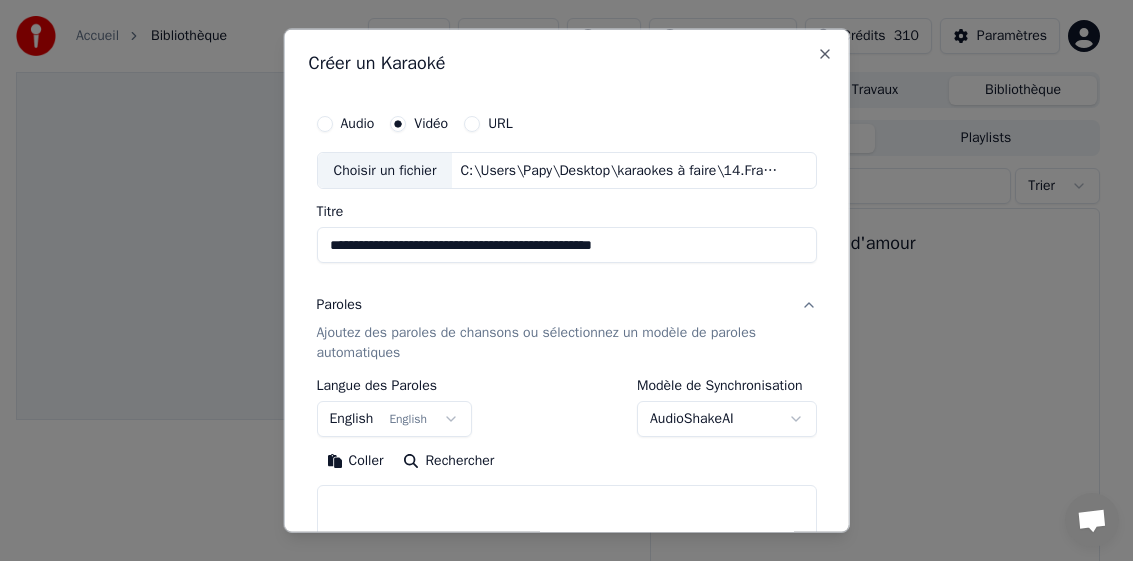 click on "**********" at bounding box center (566, 245) 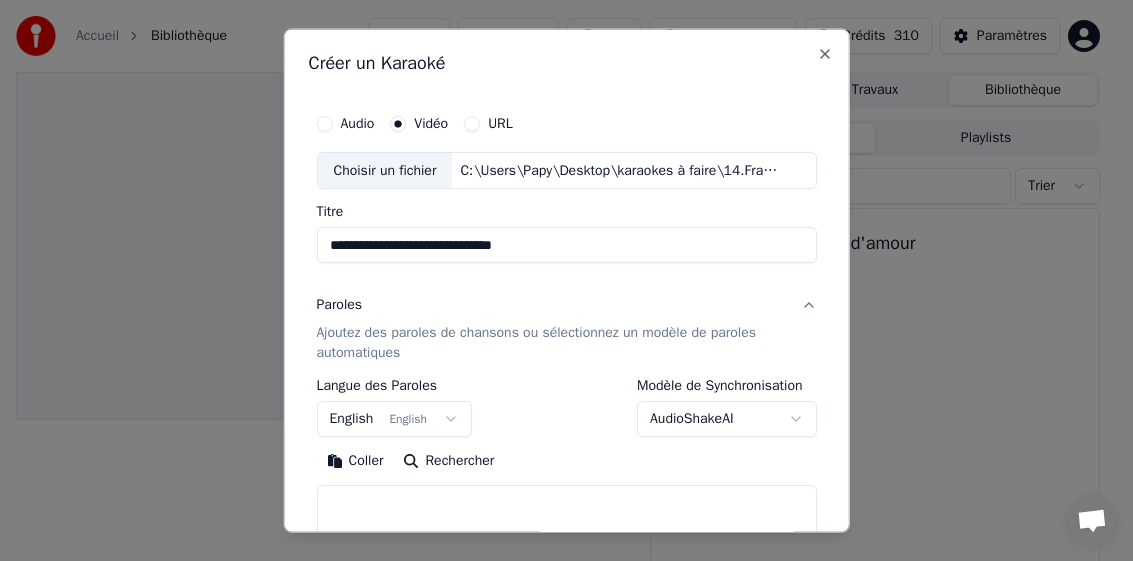 click on "**********" at bounding box center [566, 245] 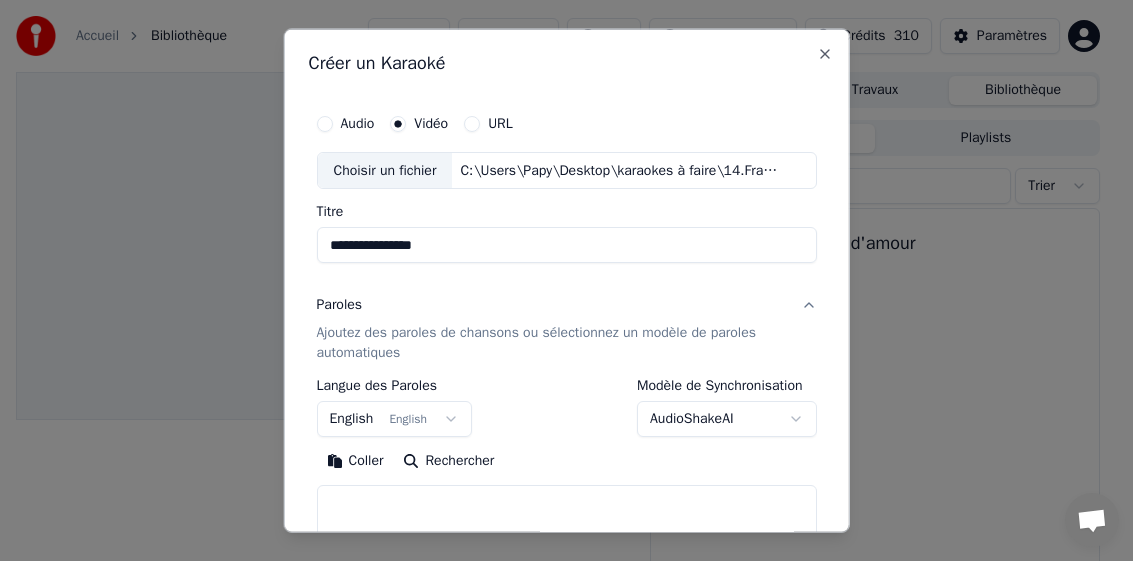 type on "**********" 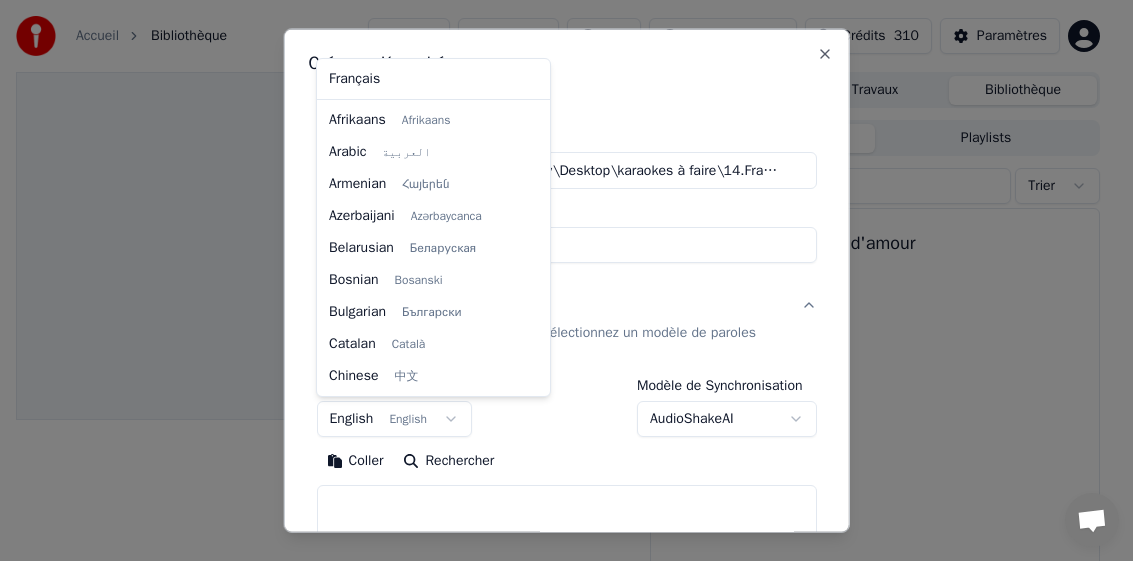 scroll, scrollTop: 160, scrollLeft: 0, axis: vertical 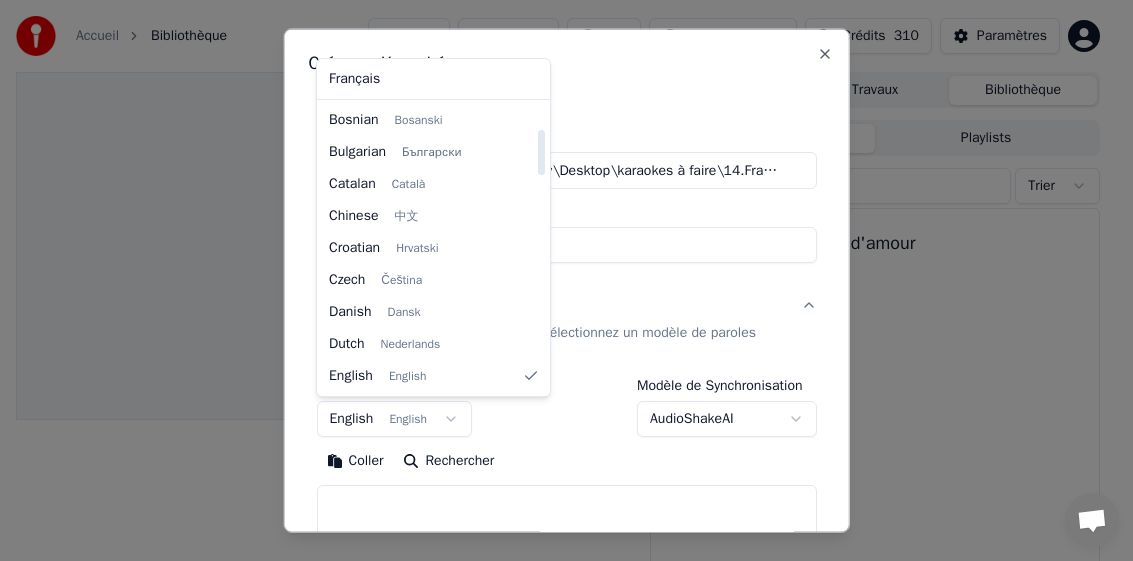select on "**" 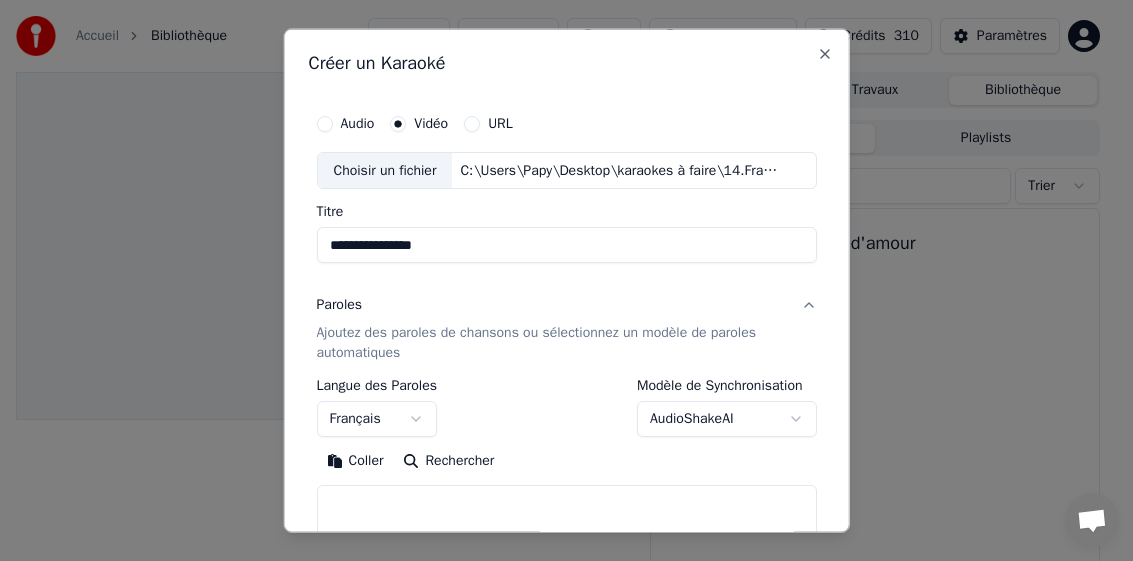 click on "Coller" at bounding box center [354, 461] 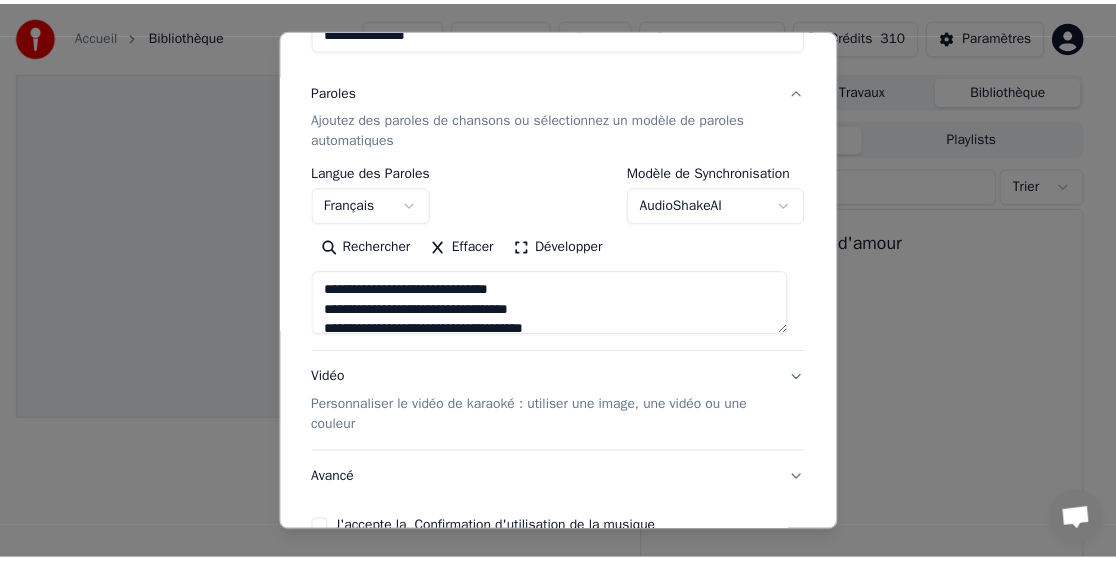 scroll, scrollTop: 327, scrollLeft: 0, axis: vertical 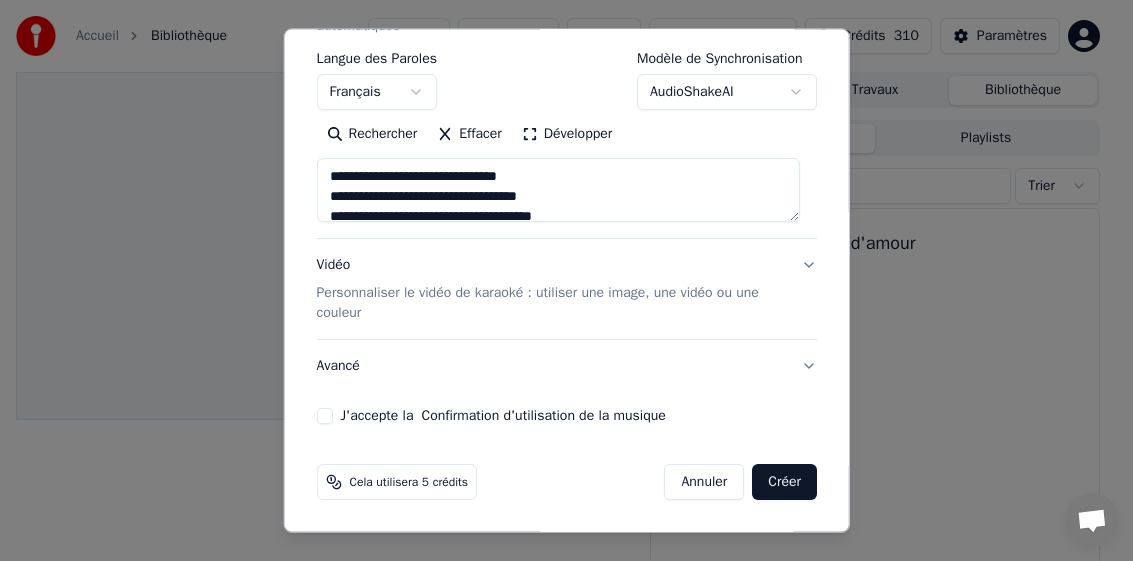 click on "J'accepte la   Confirmation d'utilisation de la musique" at bounding box center (324, 416) 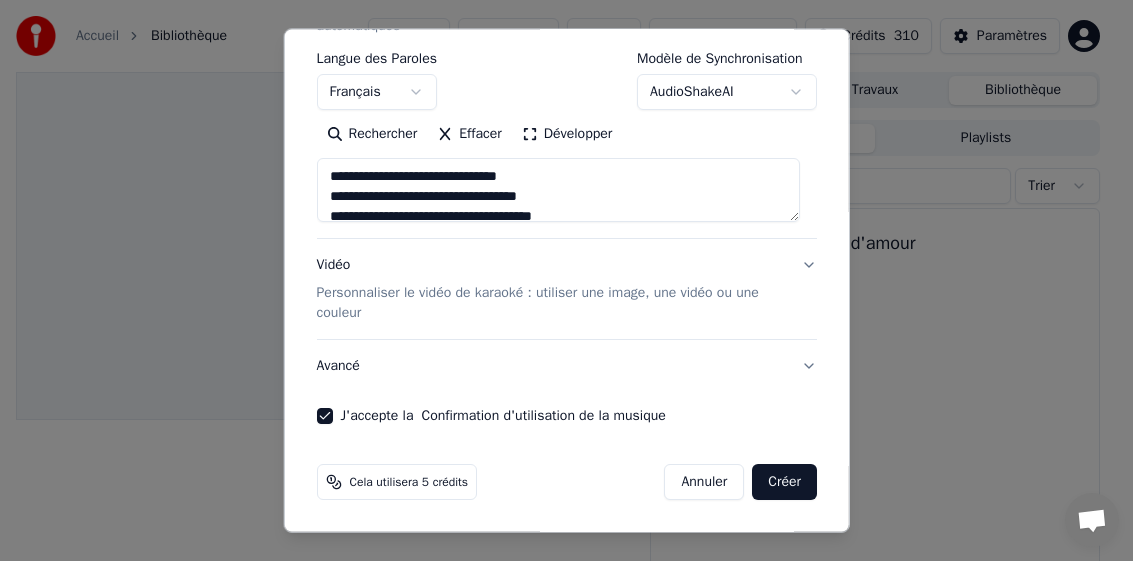 click on "Créer" at bounding box center (784, 482) 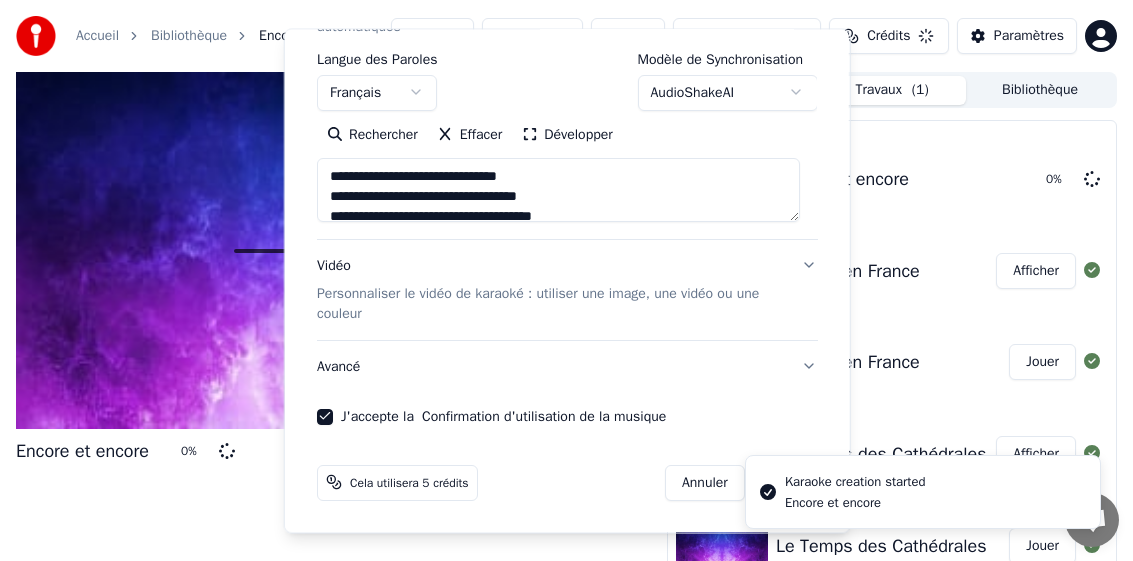 type on "**********" 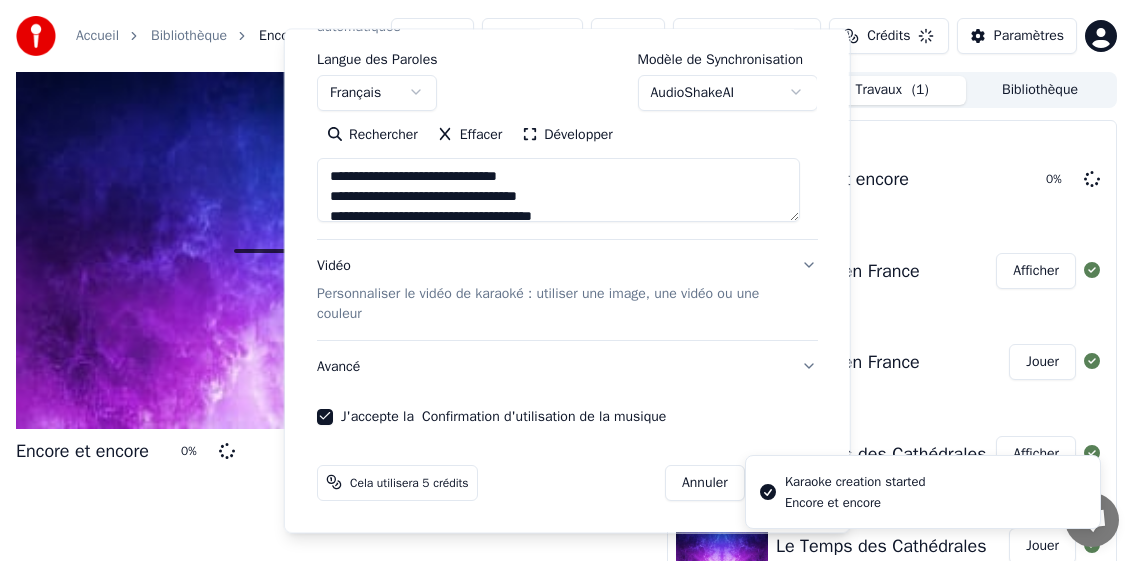 type 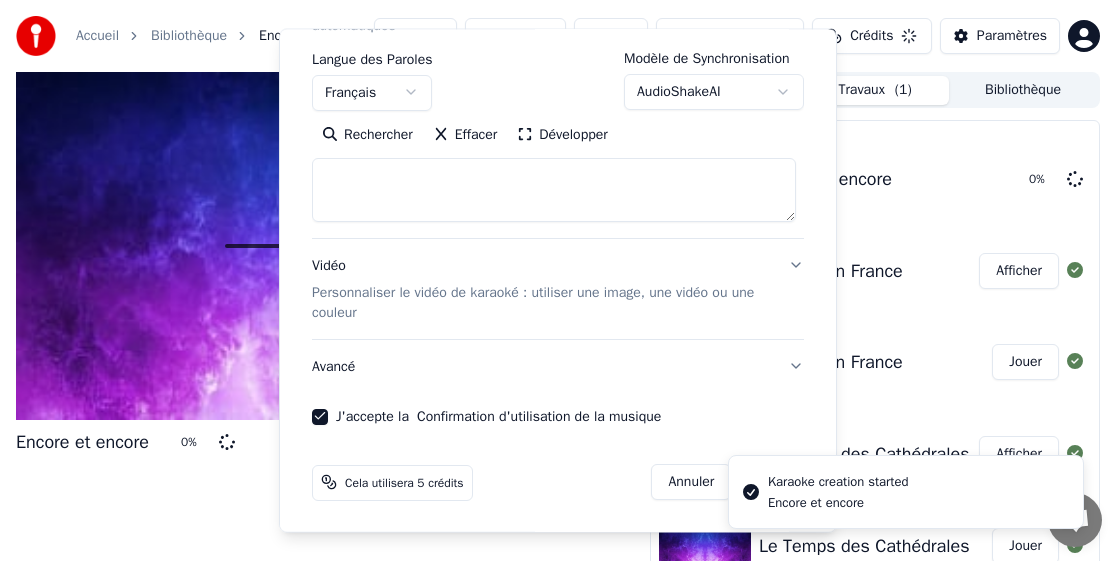 select 